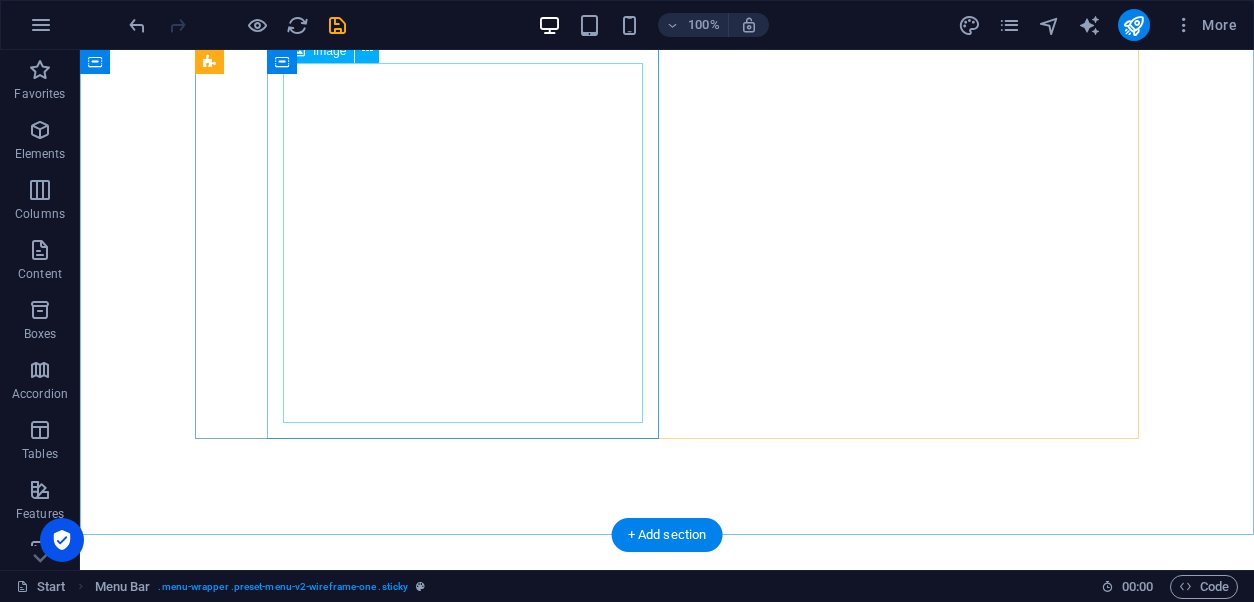 scroll, scrollTop: 0, scrollLeft: 0, axis: both 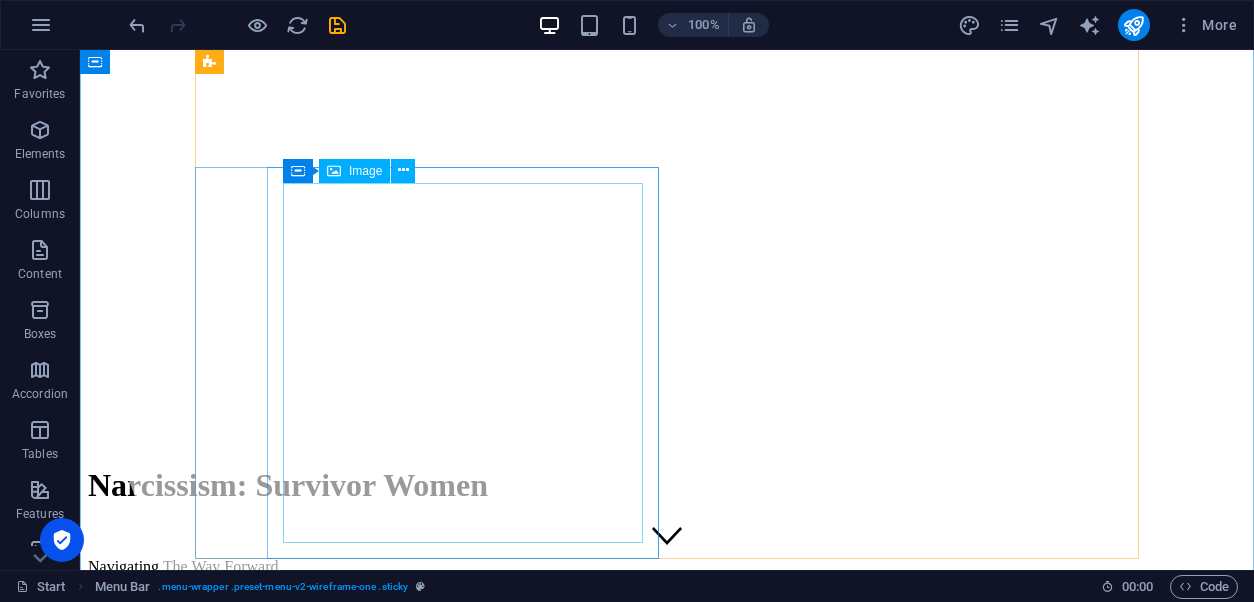 click at bounding box center (667, 24063) 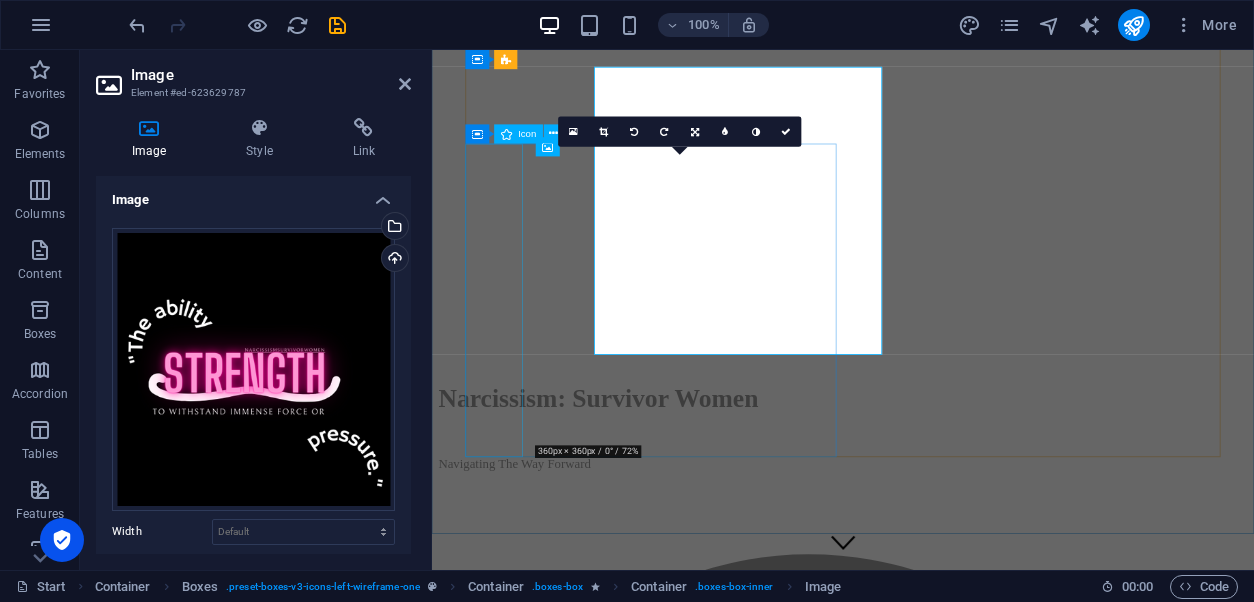 scroll, scrollTop: 0, scrollLeft: 0, axis: both 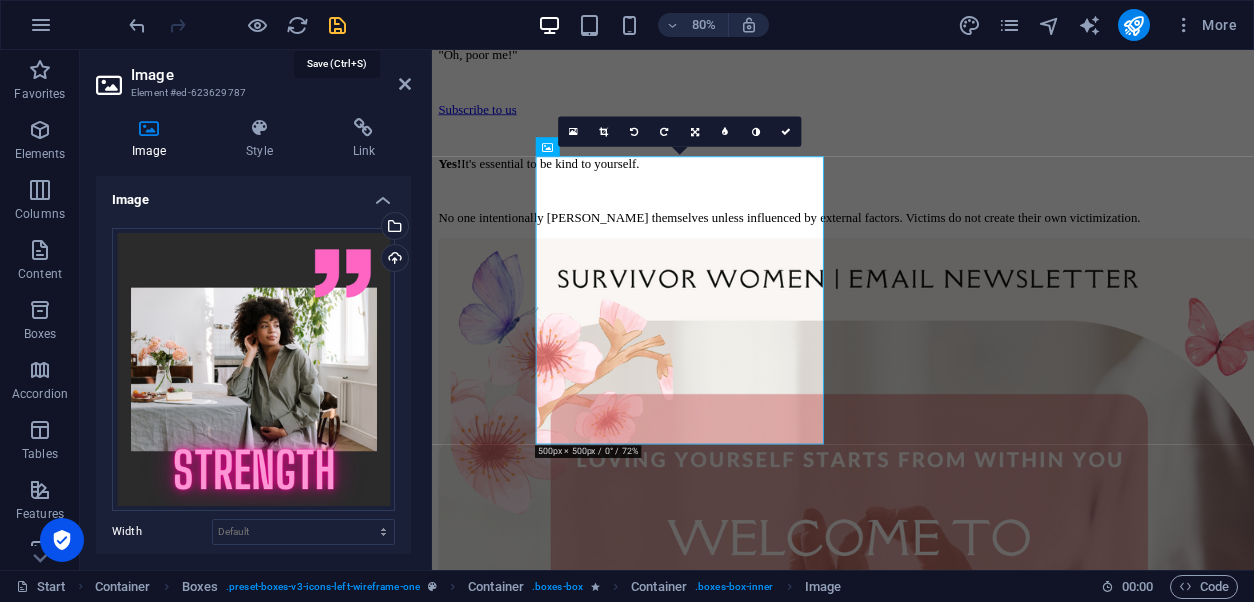 click at bounding box center (337, 25) 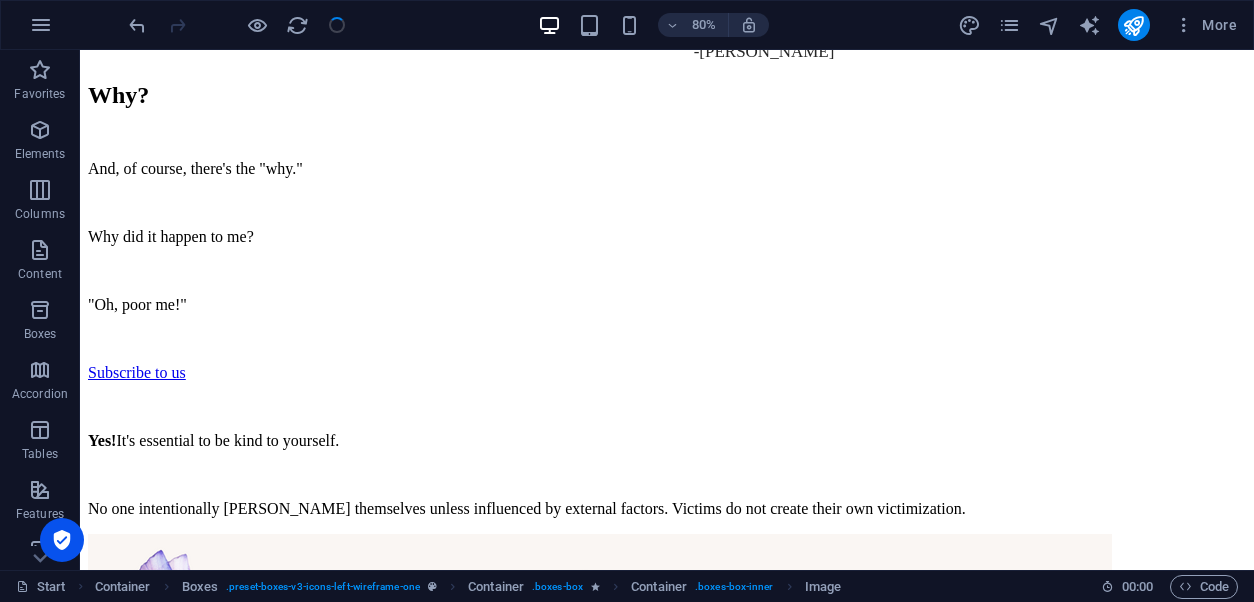 scroll, scrollTop: 4846, scrollLeft: 0, axis: vertical 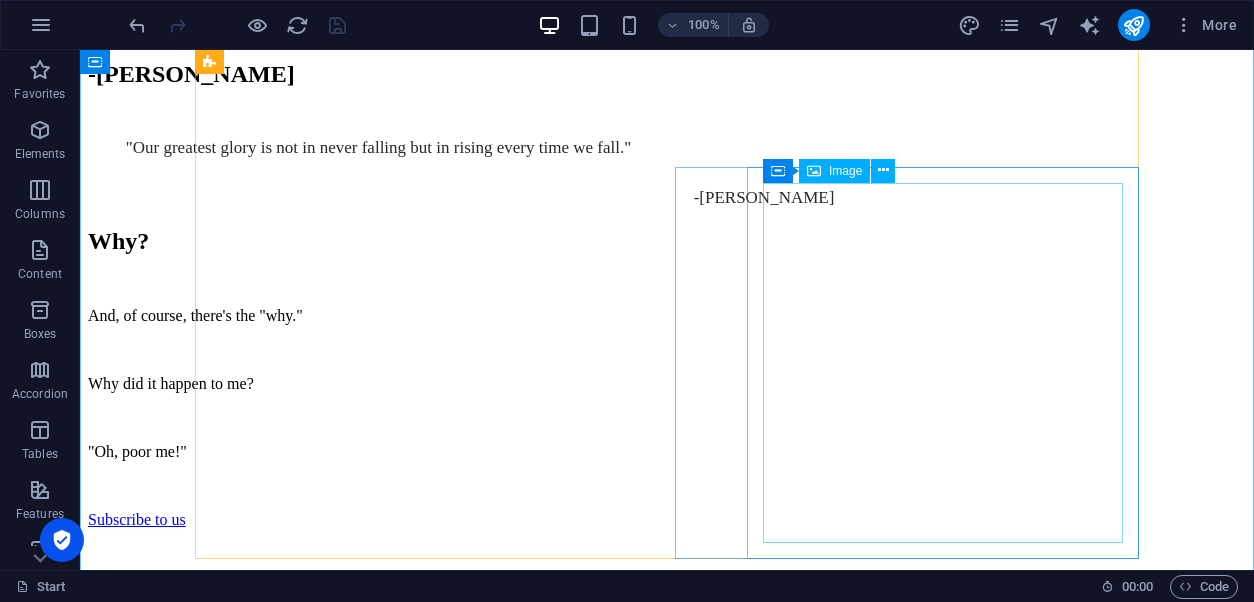 click at bounding box center [667, 20539] 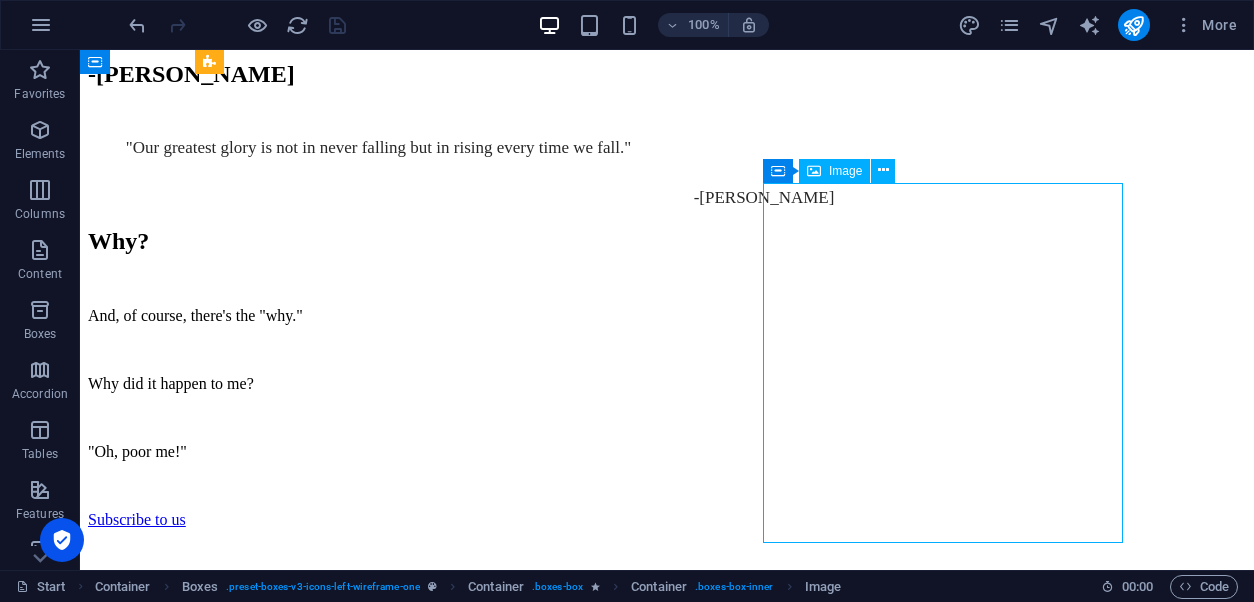 click at bounding box center [667, 20539] 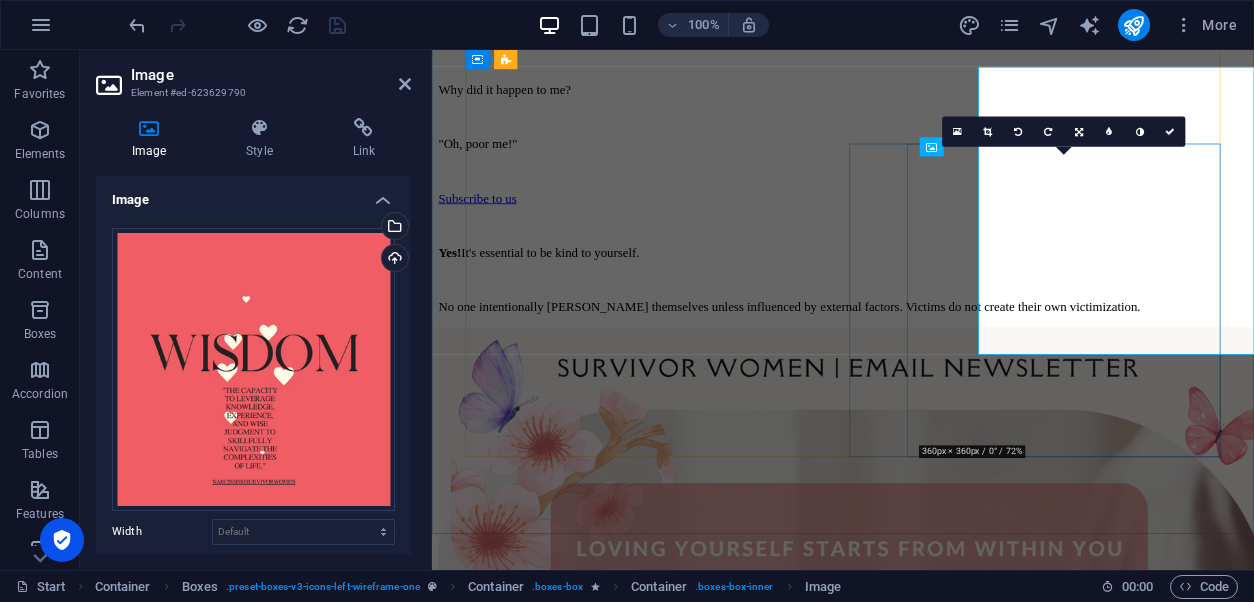 scroll, scrollTop: 4958, scrollLeft: 0, axis: vertical 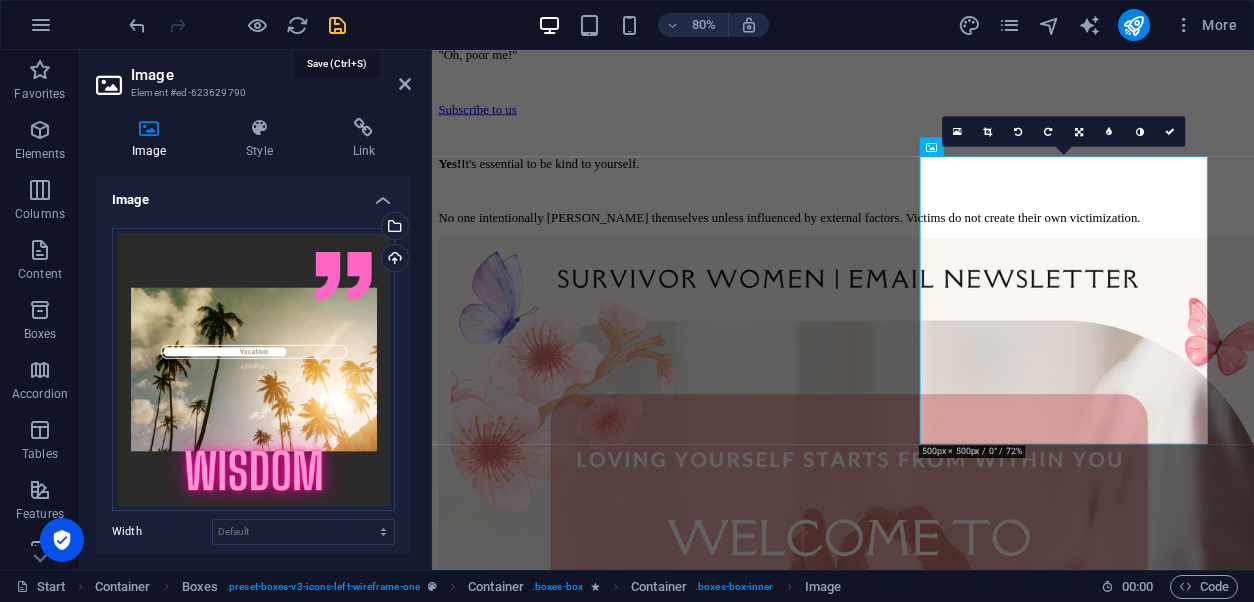 click at bounding box center [337, 25] 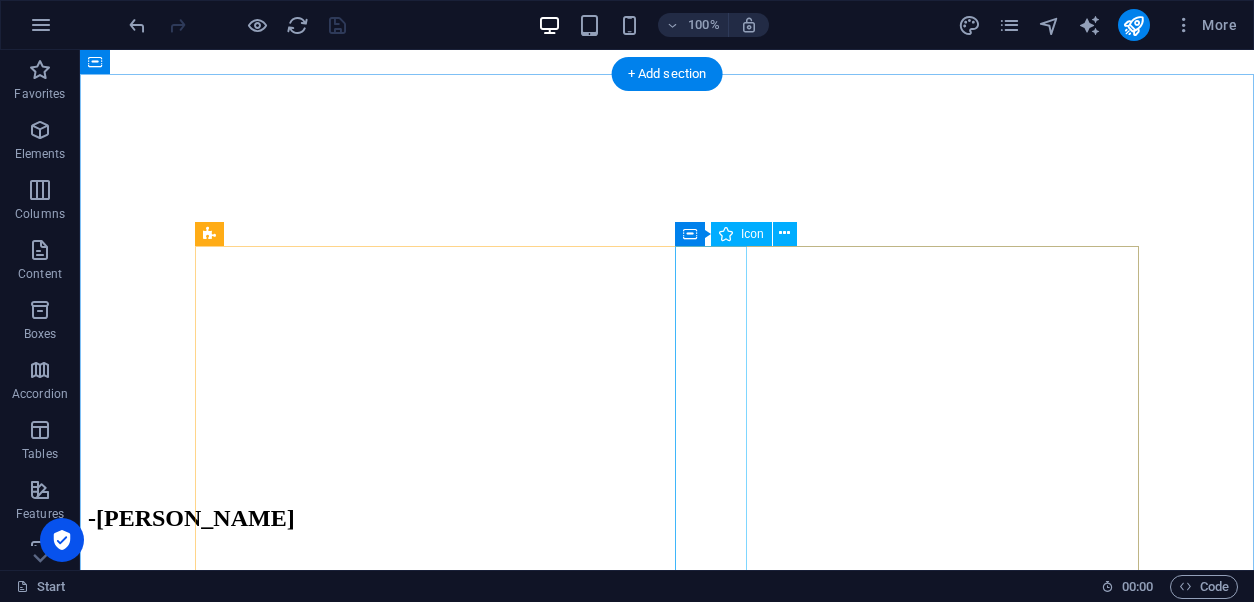 scroll, scrollTop: 4356, scrollLeft: 0, axis: vertical 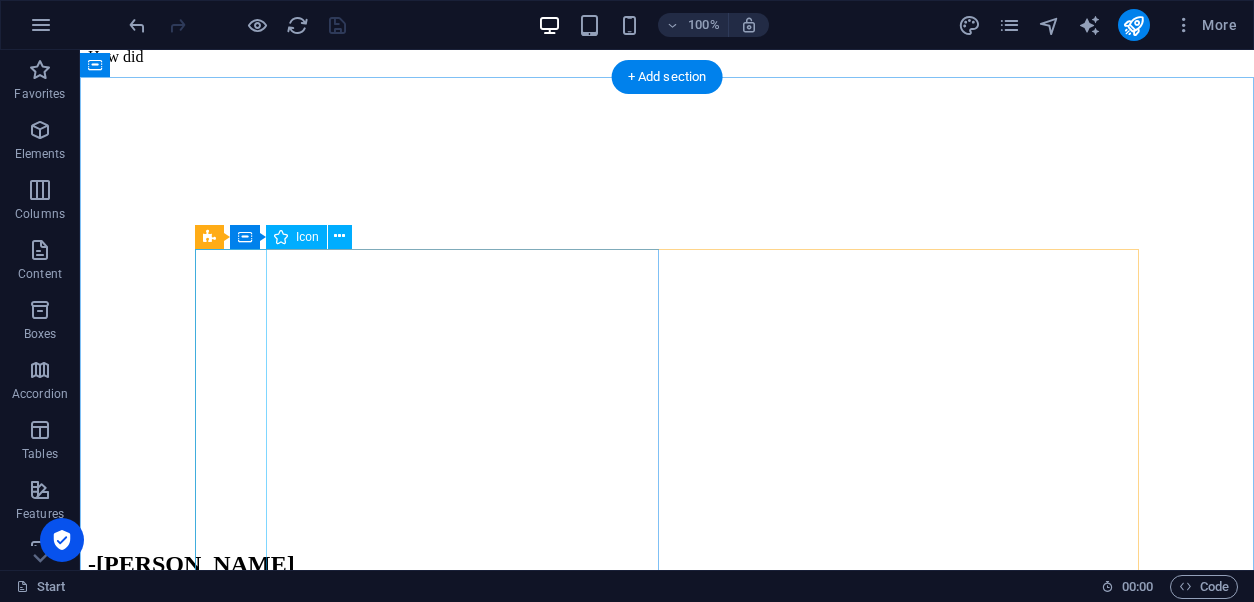 click at bounding box center (667, 13613) 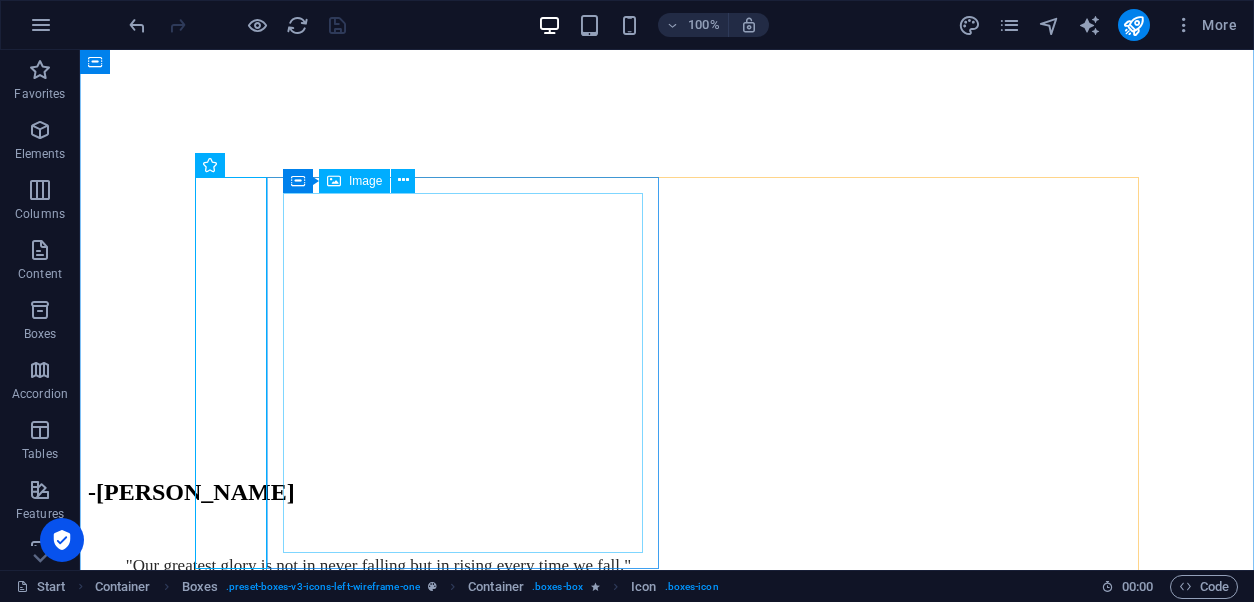 scroll, scrollTop: 4363, scrollLeft: 0, axis: vertical 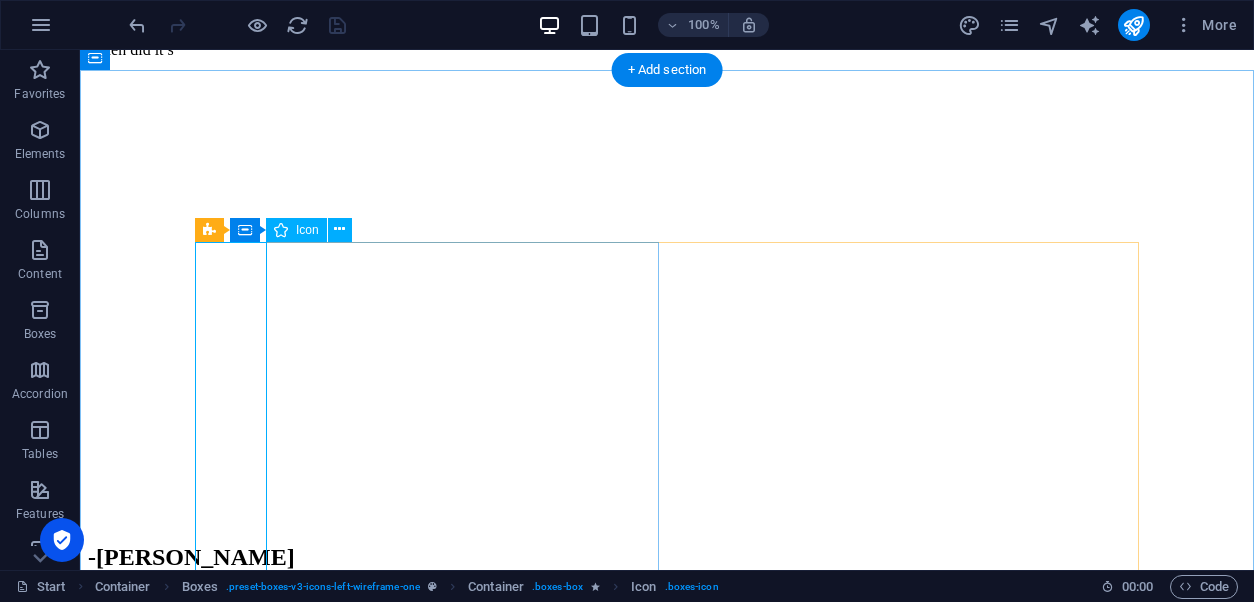 click at bounding box center [667, 13606] 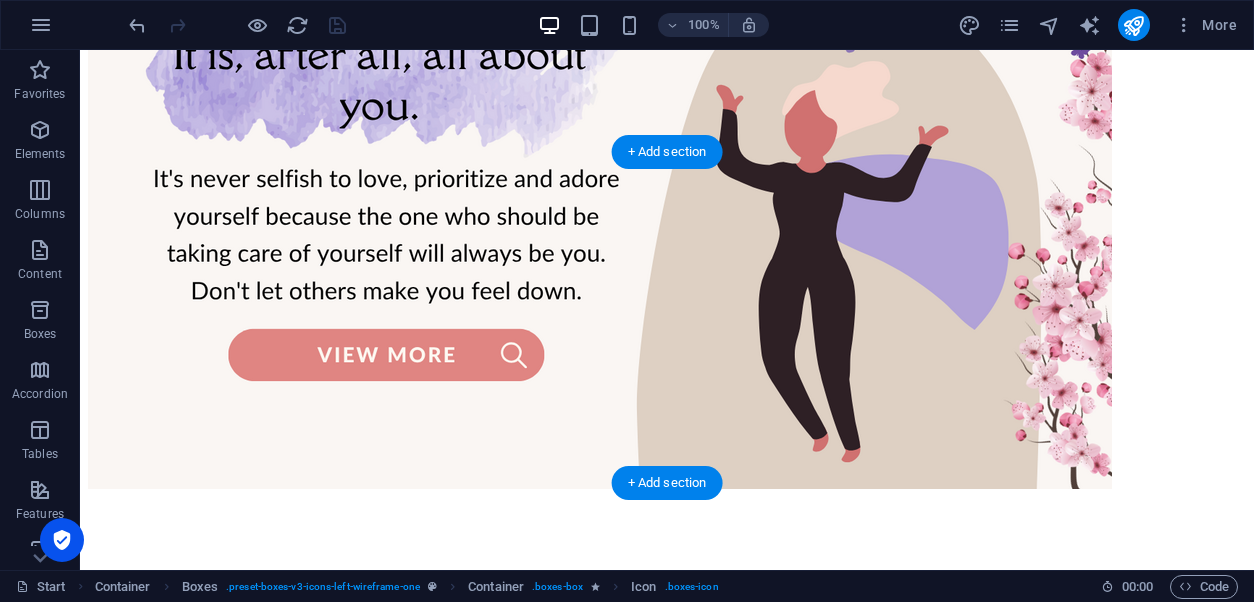 scroll, scrollTop: 6496, scrollLeft: 0, axis: vertical 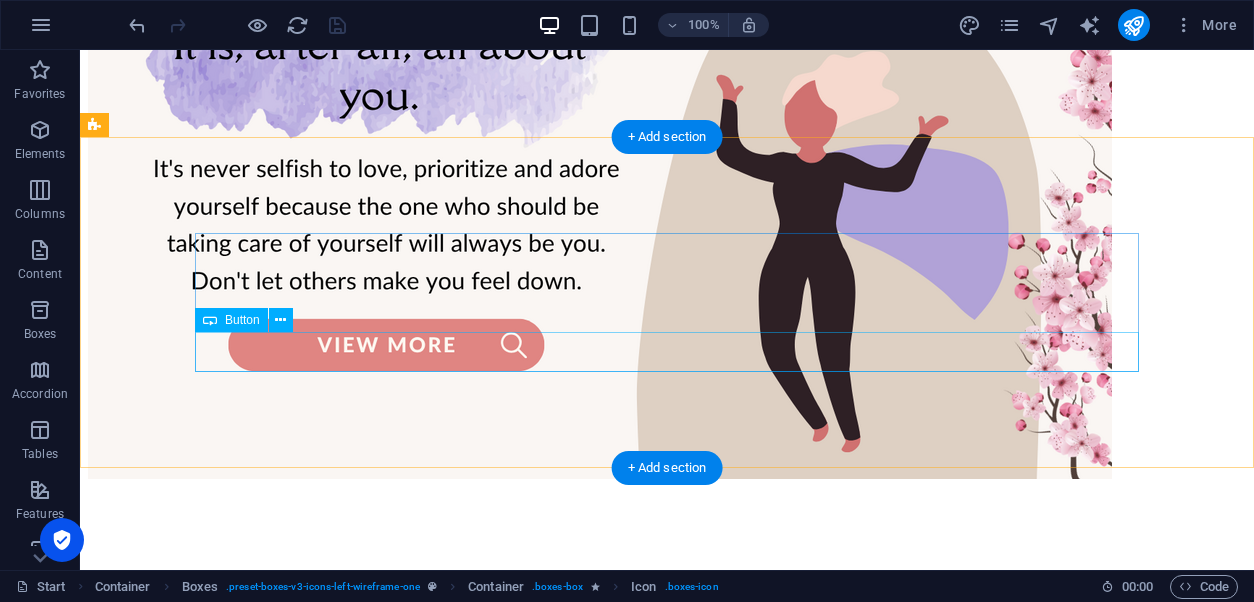 click on "sign up" at bounding box center [667, 20283] 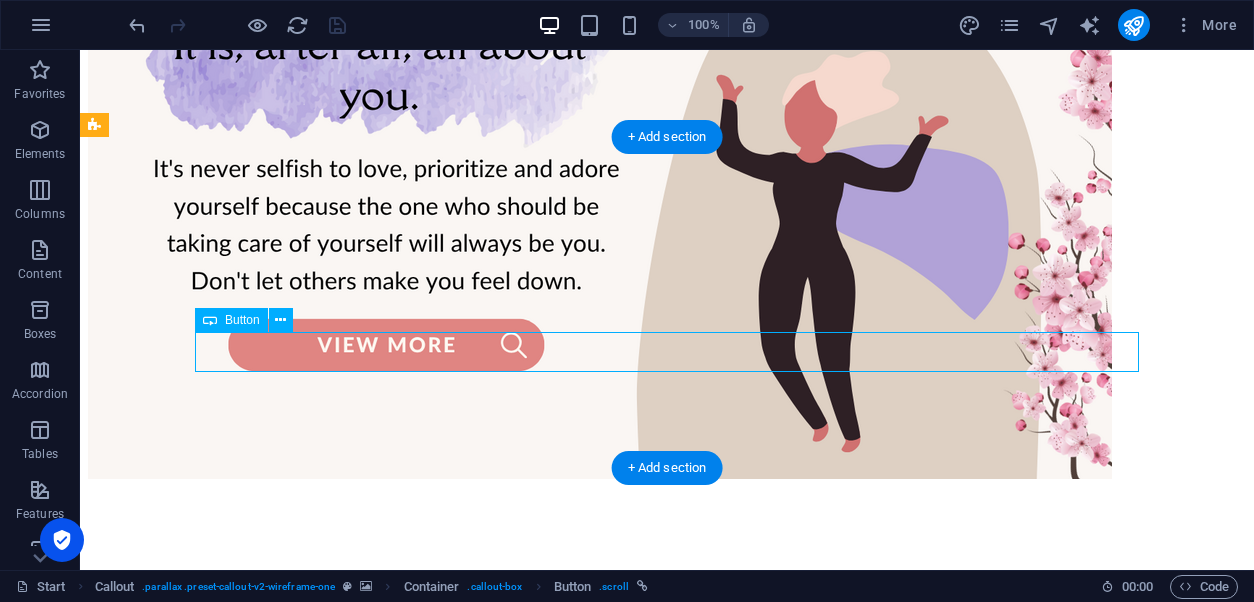 click on "sign up" at bounding box center [667, 20283] 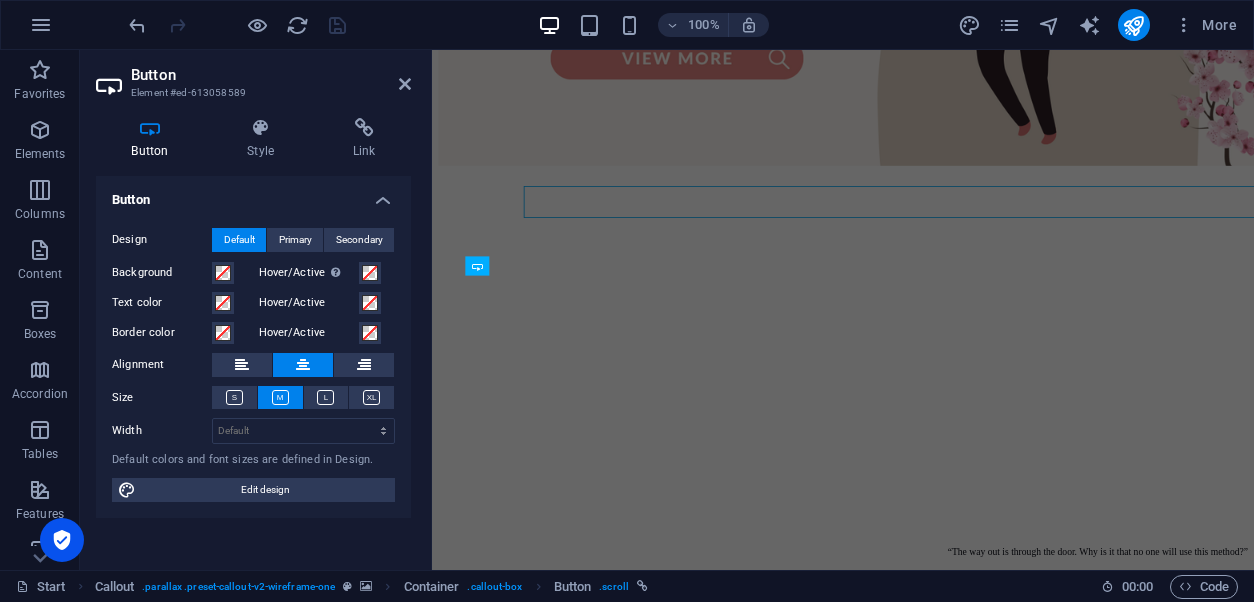 scroll, scrollTop: 6608, scrollLeft: 0, axis: vertical 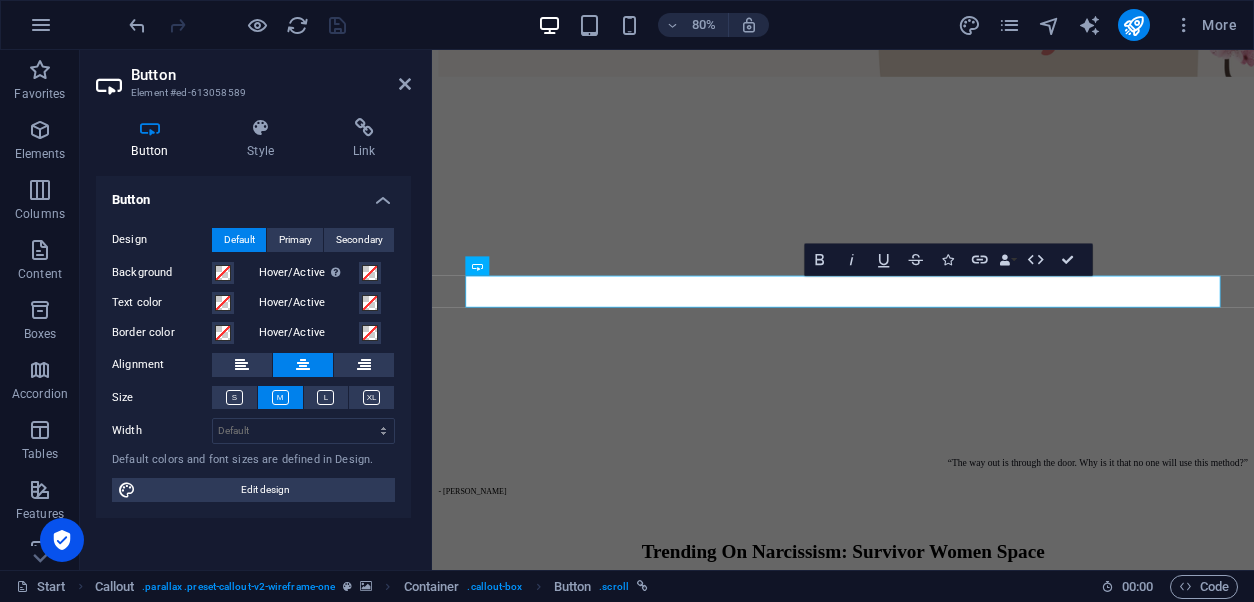 type 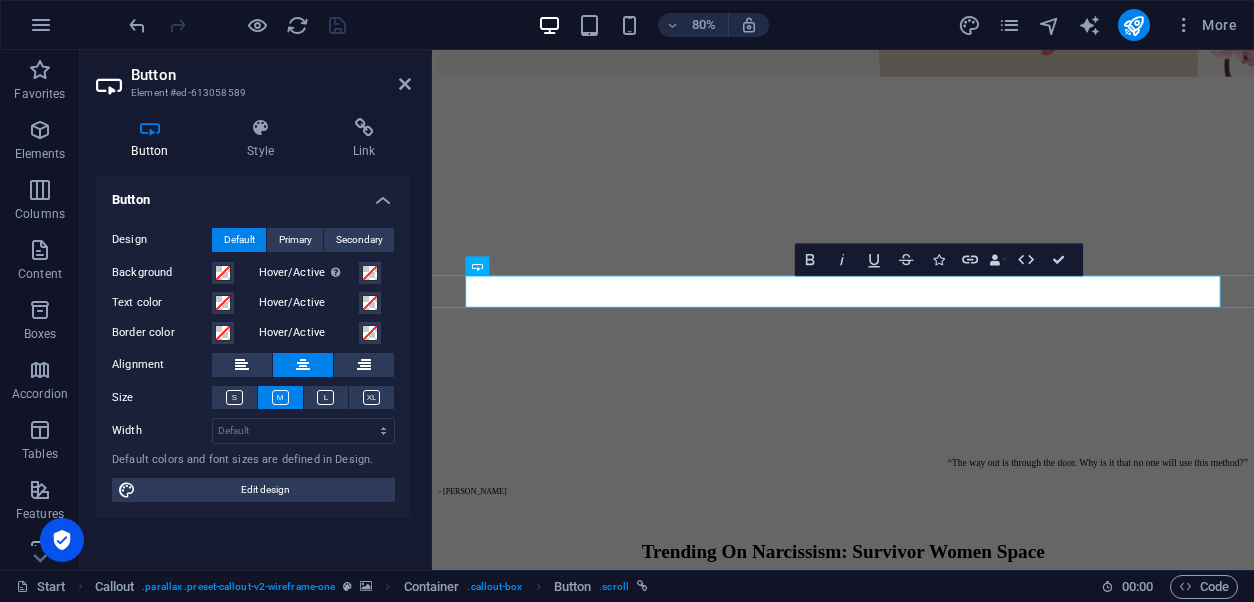 click on "Contact Us   I have read and understand the privacy policy. Unreadable? Regenerate Submit" at bounding box center [946, 18852] 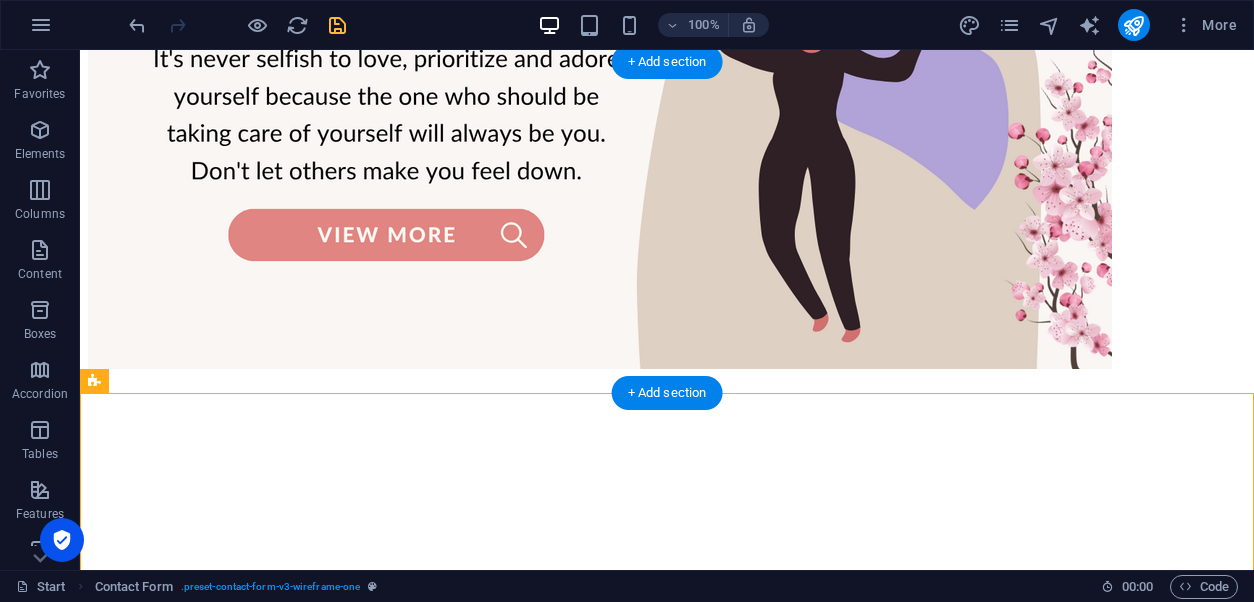 scroll, scrollTop: 6503, scrollLeft: 0, axis: vertical 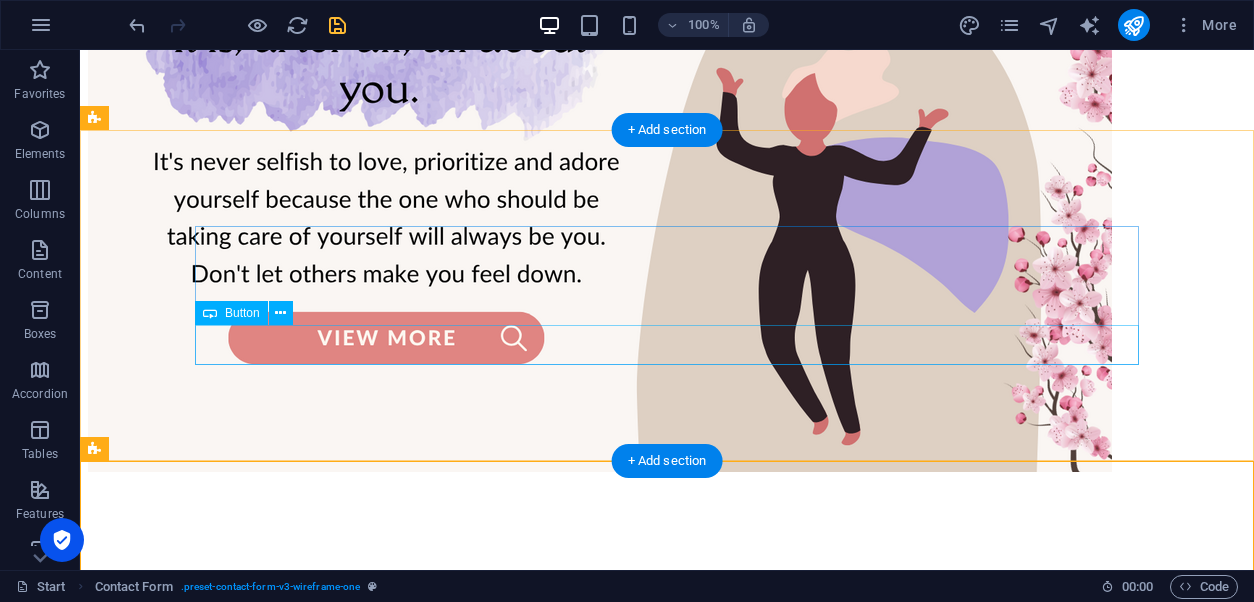 click on "subscribe" at bounding box center (667, 20276) 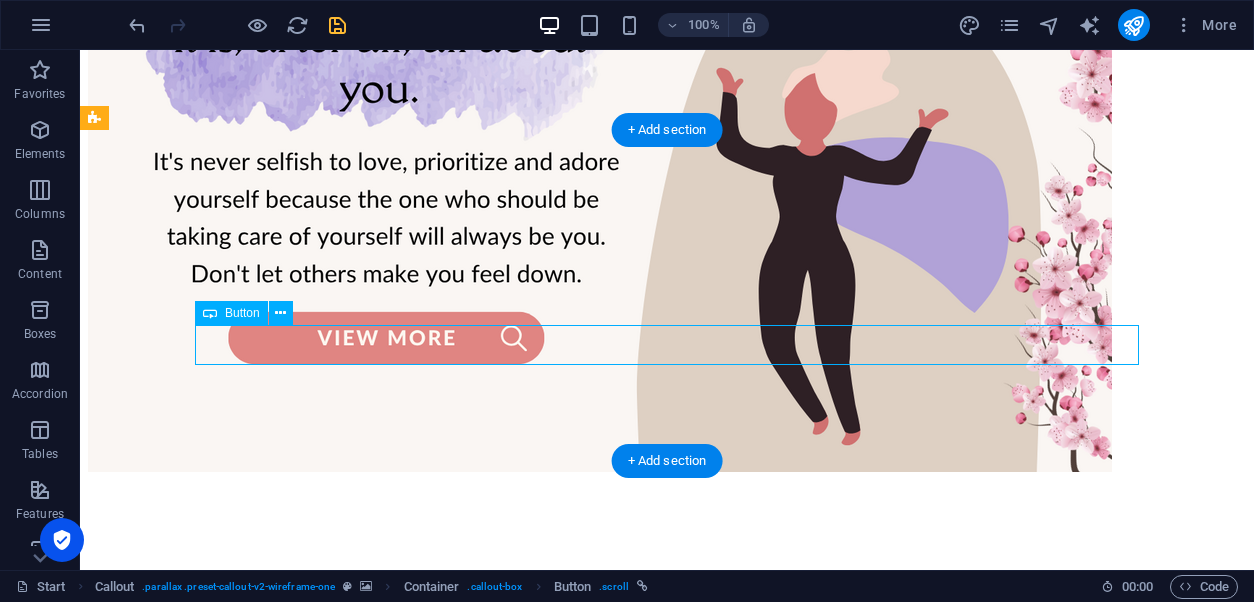 click on "subscribe" at bounding box center (667, 20276) 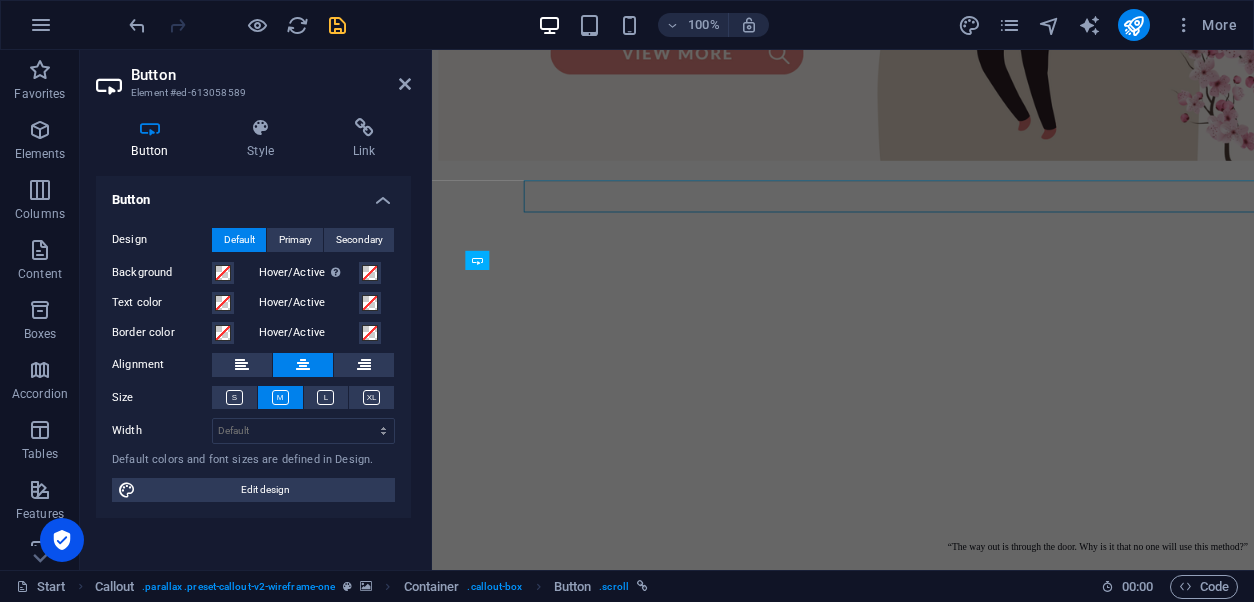 scroll, scrollTop: 6615, scrollLeft: 0, axis: vertical 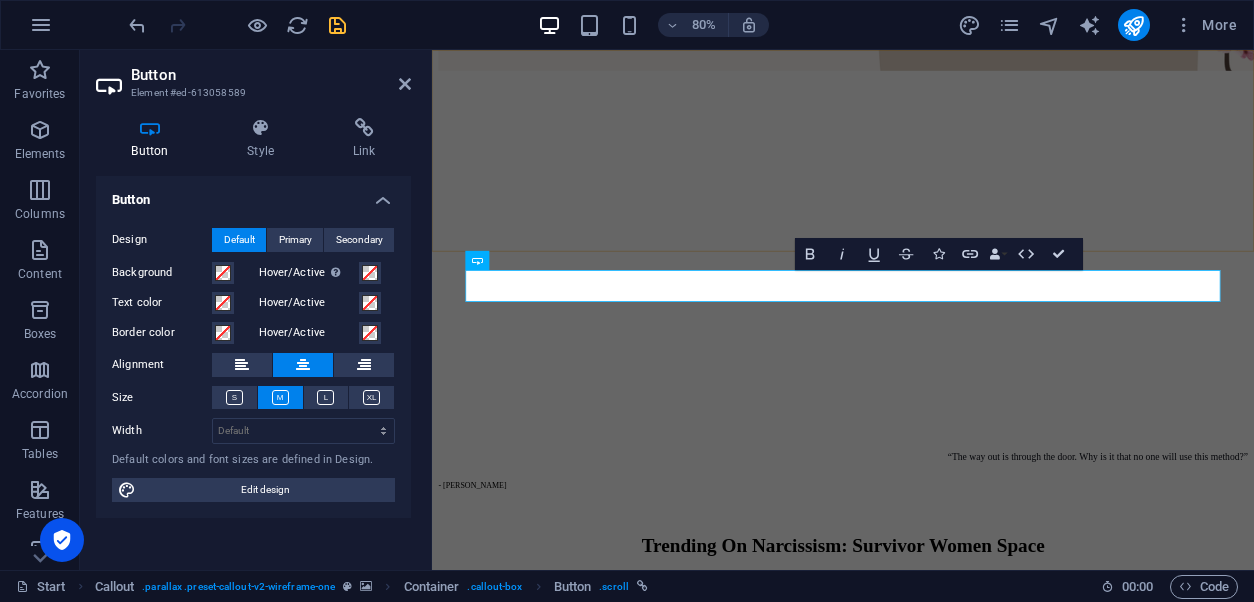 click at bounding box center (946, 5402) 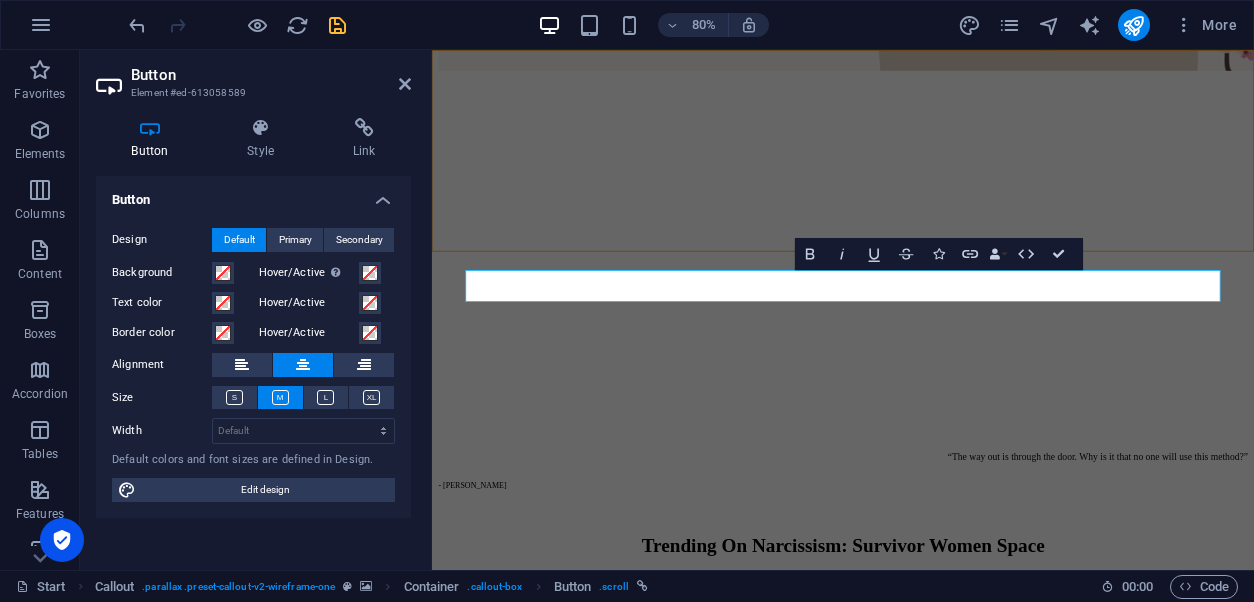 click at bounding box center [946, 5402] 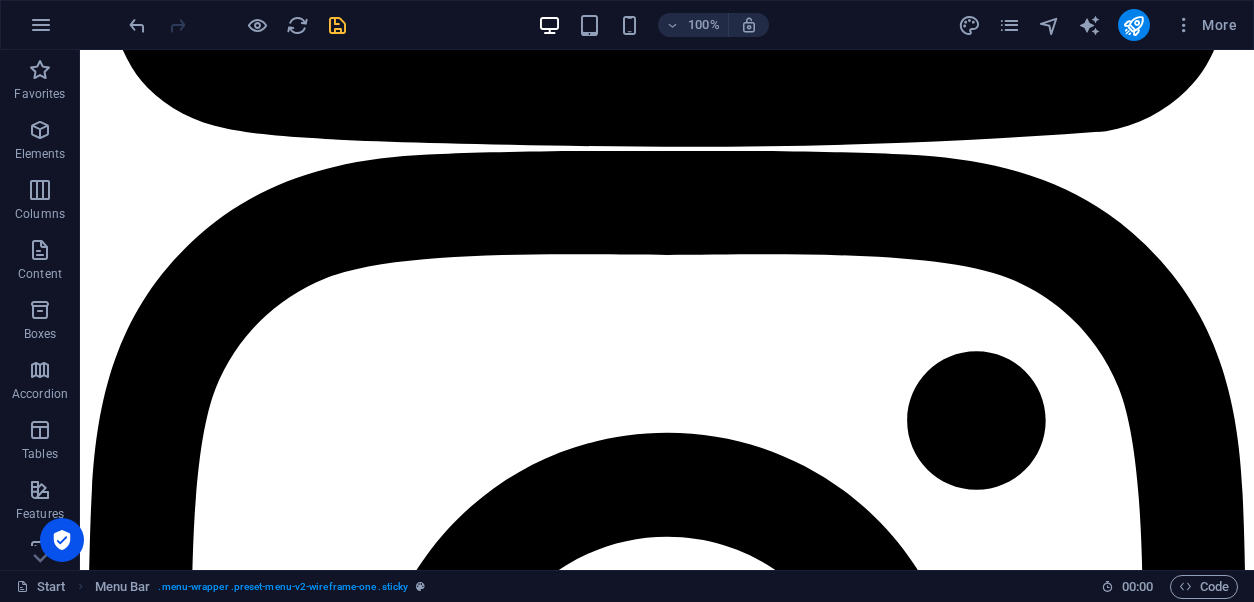 scroll, scrollTop: 2568, scrollLeft: 0, axis: vertical 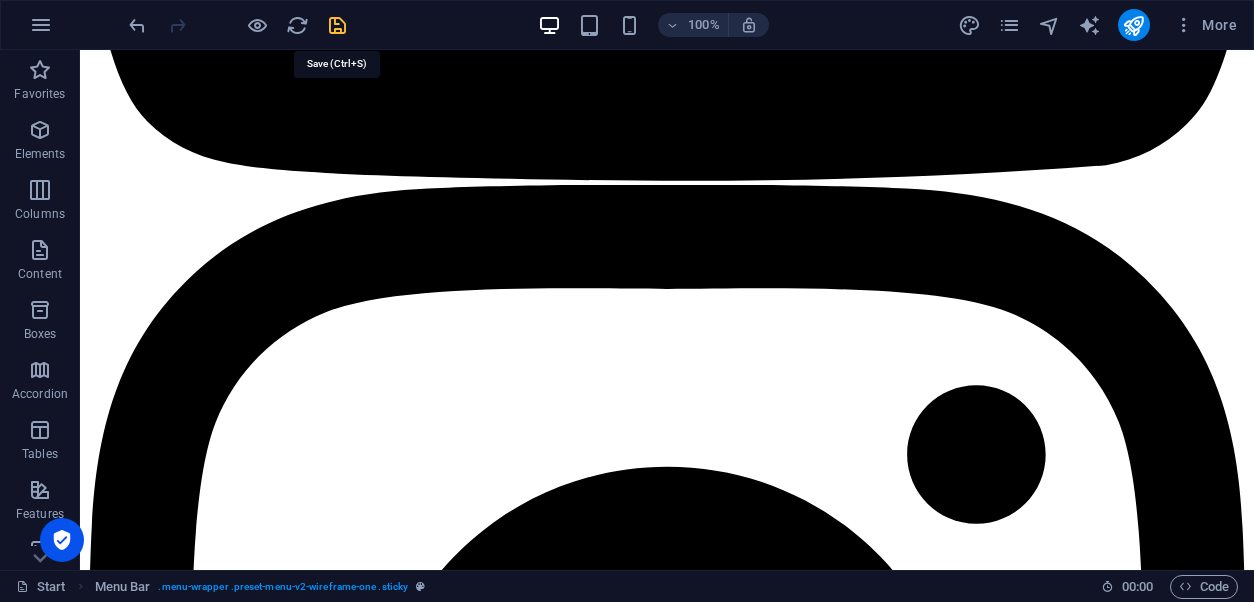 click at bounding box center [337, 25] 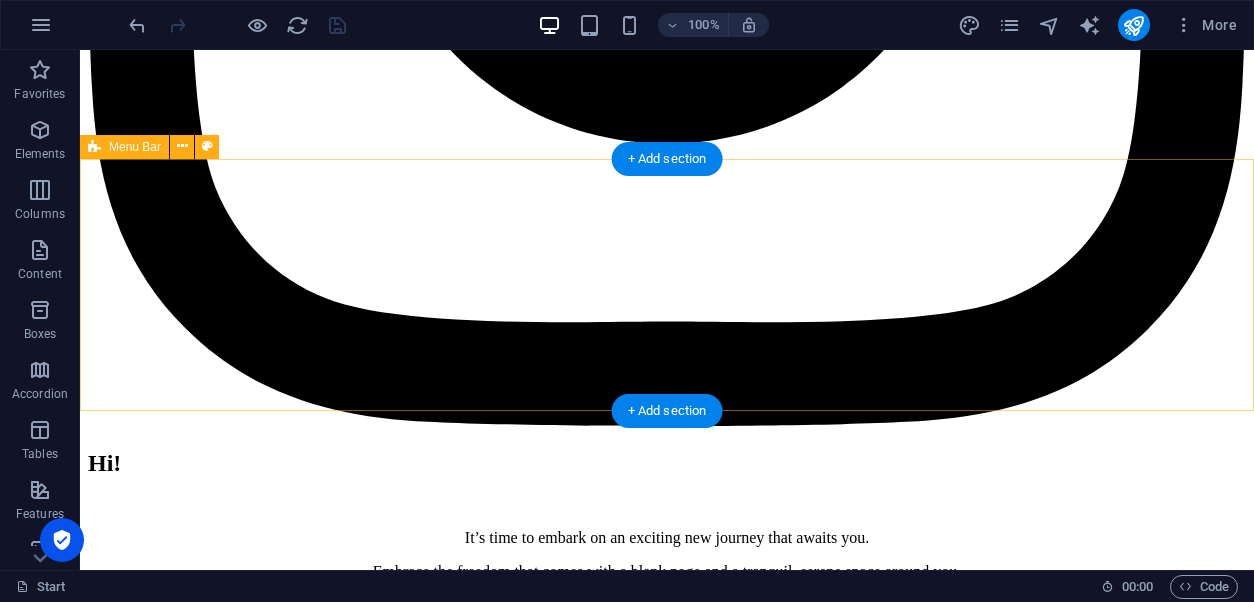 scroll, scrollTop: 3465, scrollLeft: 0, axis: vertical 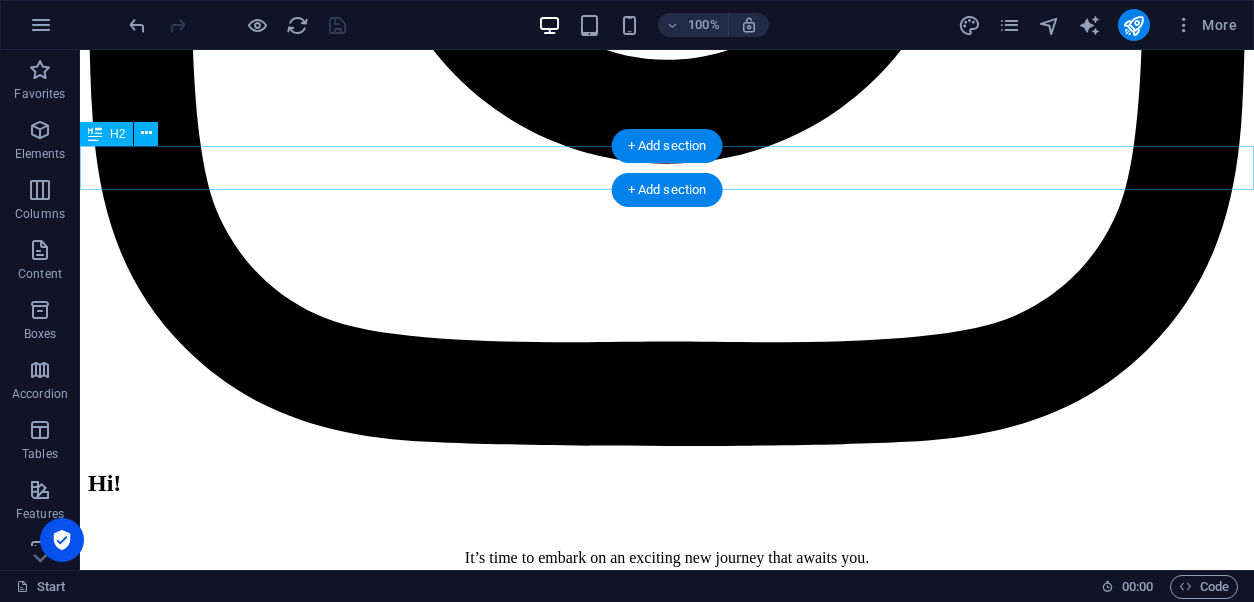 click on "The burning Question:" at bounding box center [667, 8416] 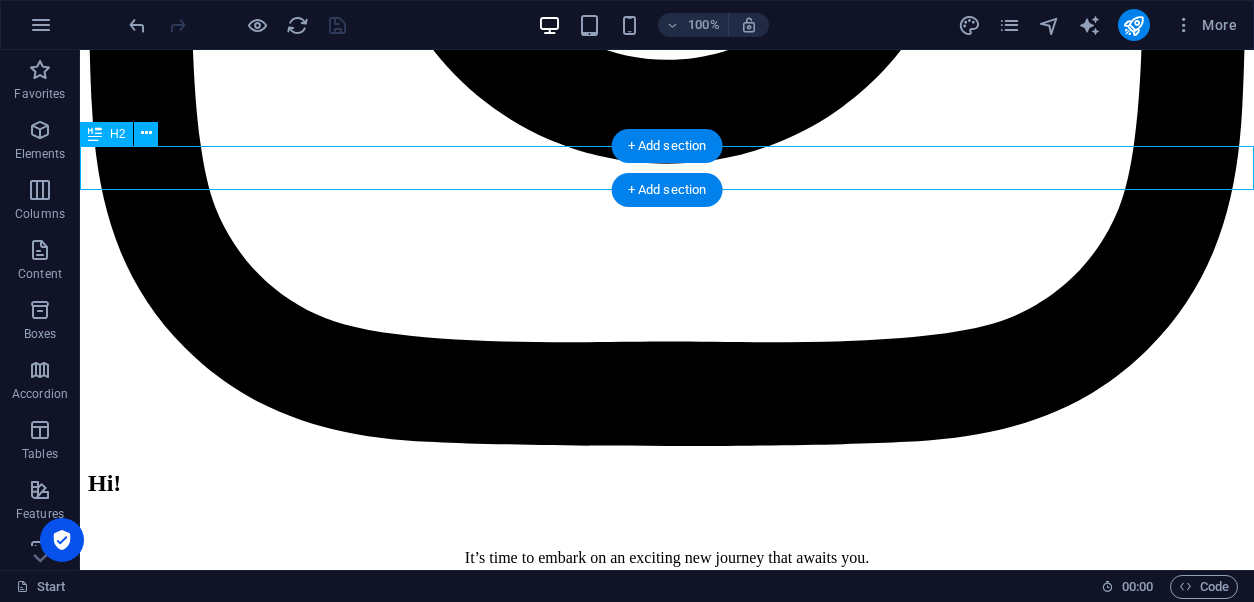 click on "The burning Question:" at bounding box center (667, 8416) 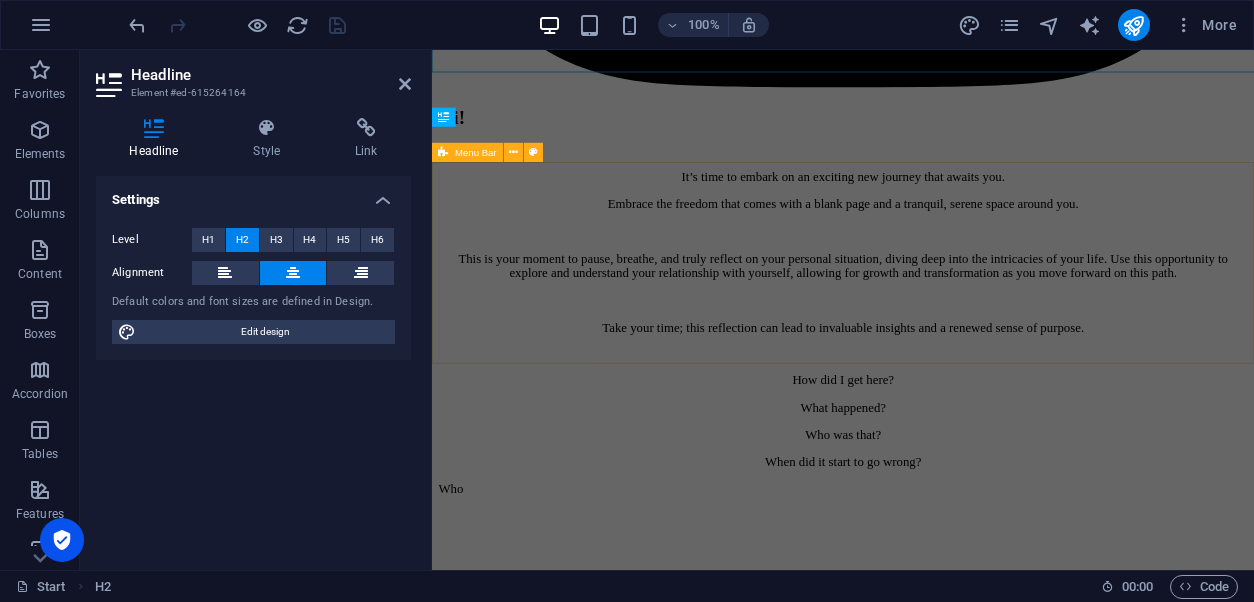 scroll, scrollTop: 3577, scrollLeft: 0, axis: vertical 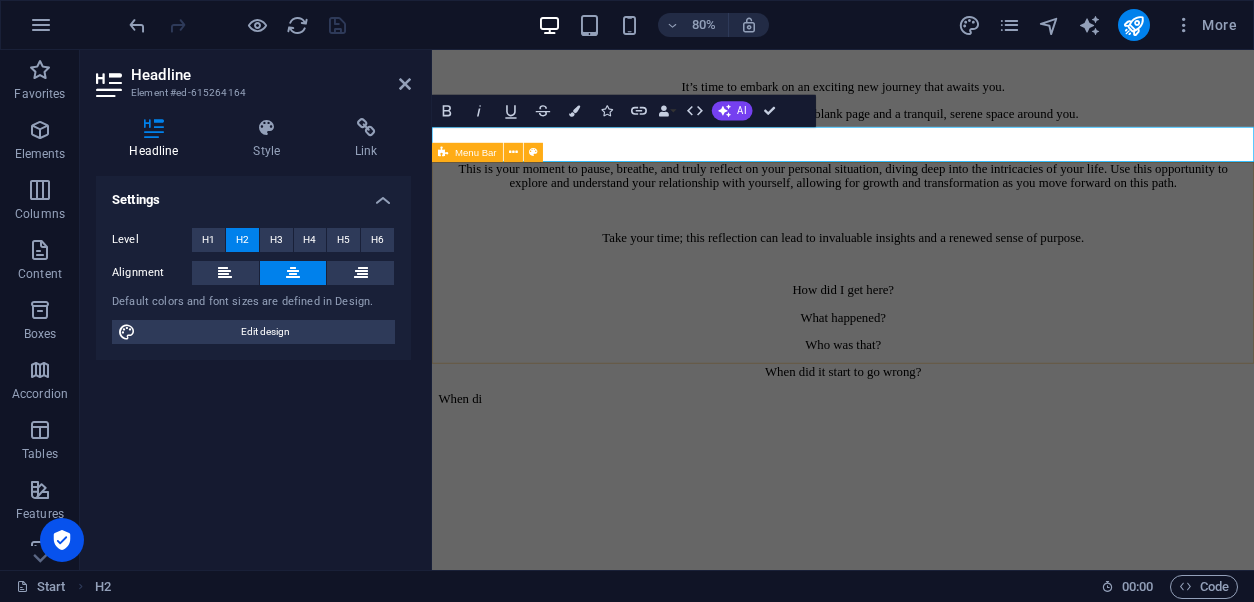 type 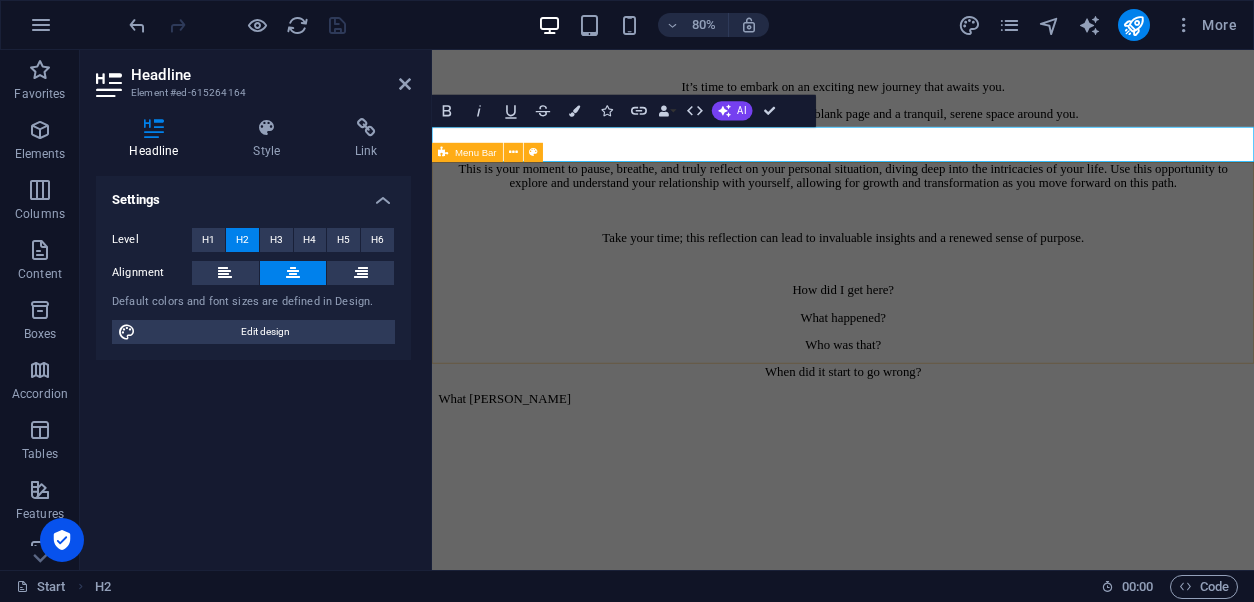 click at bounding box center [946, 8440] 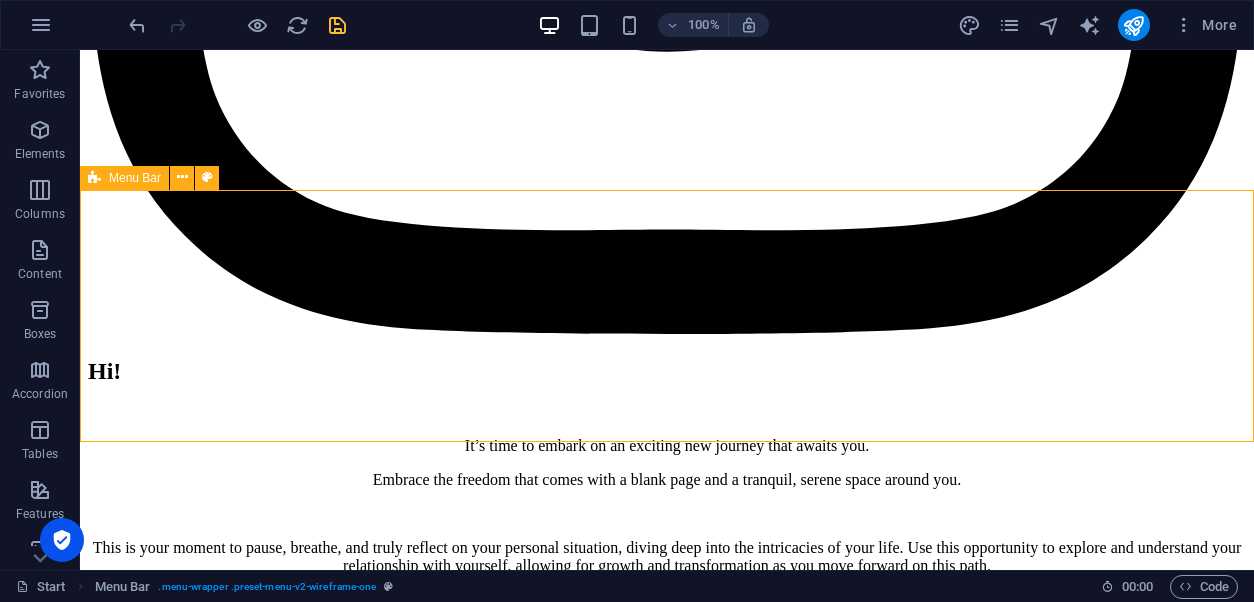 scroll, scrollTop: 3465, scrollLeft: 0, axis: vertical 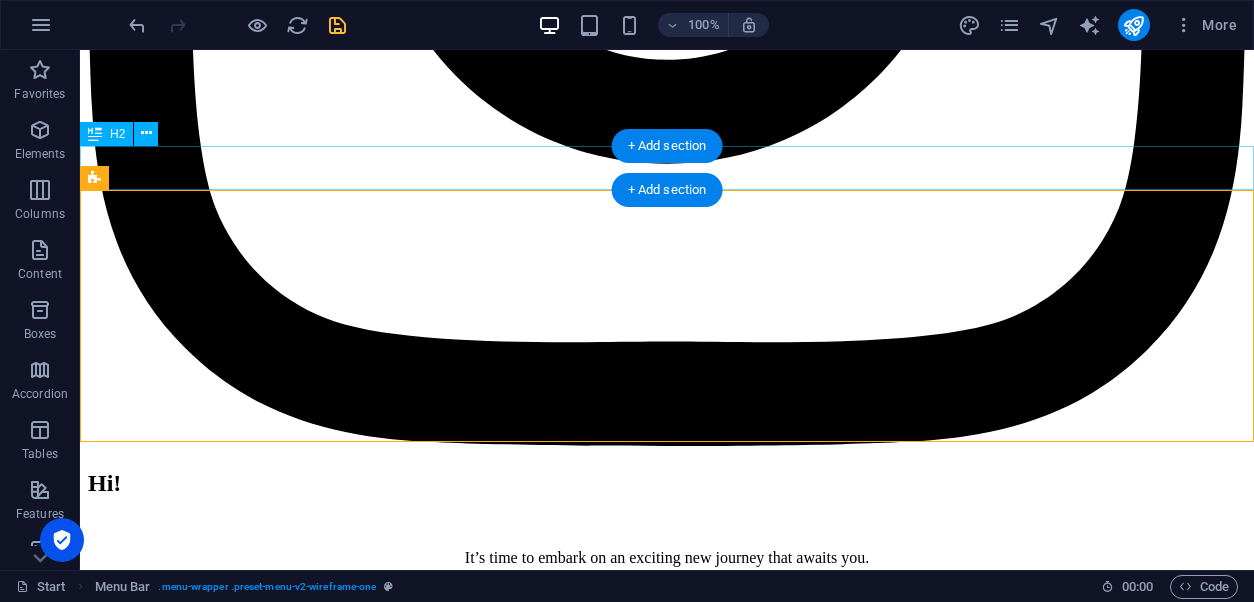 click on "We are Survivors" at bounding box center (667, 8416) 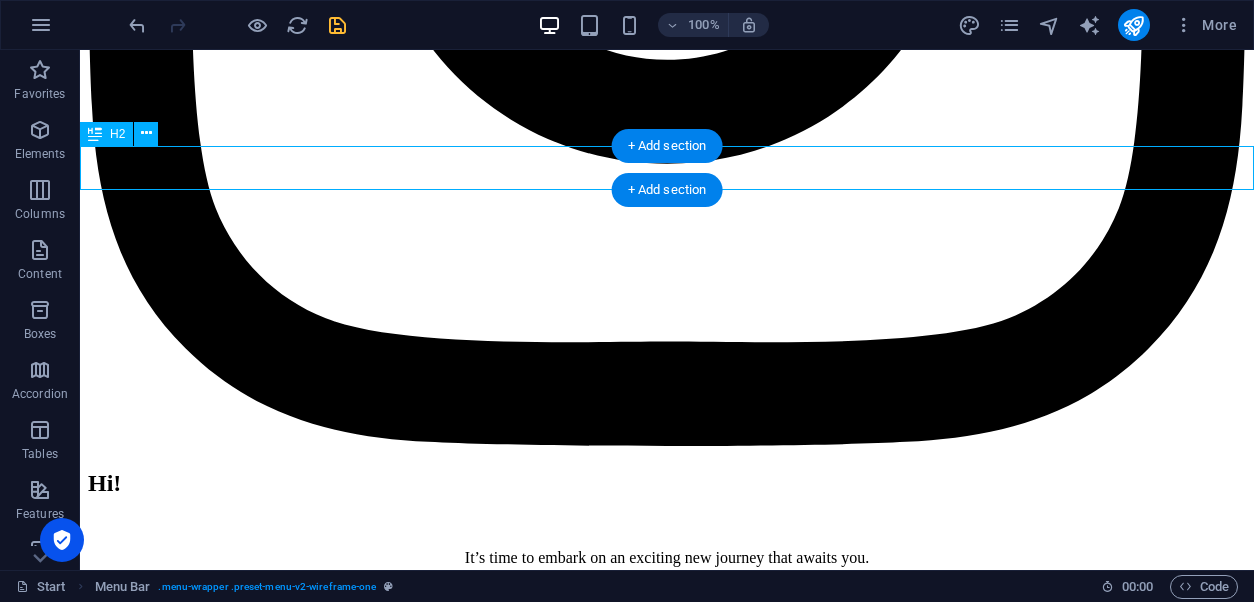 click on "We are Survivors" at bounding box center (667, 8416) 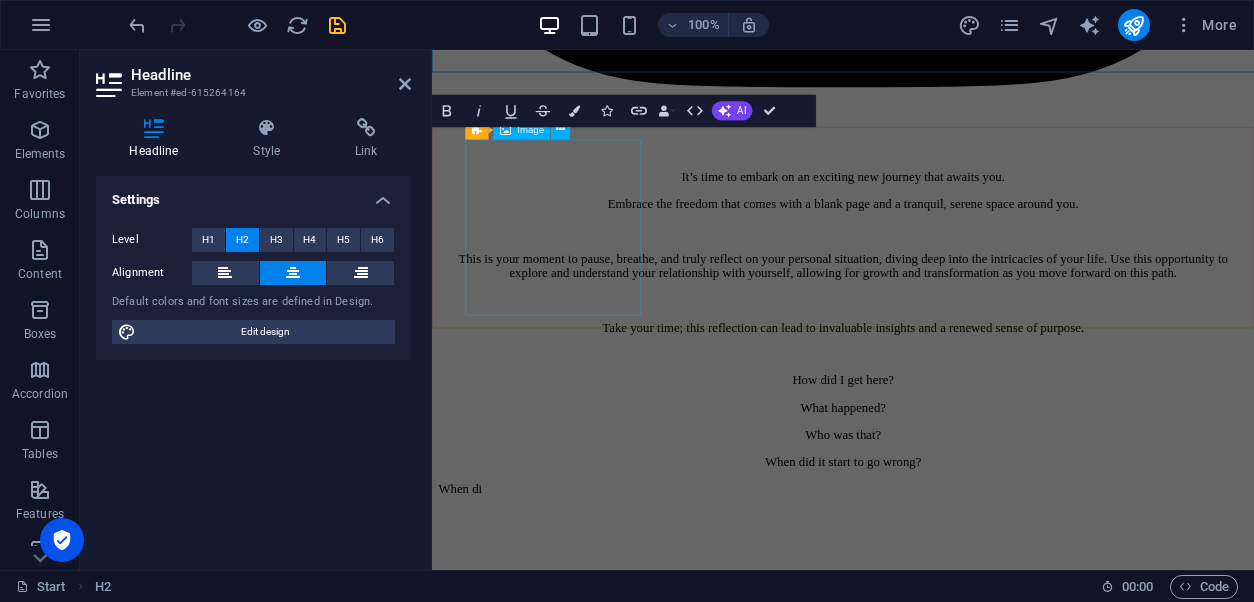 scroll, scrollTop: 3577, scrollLeft: 0, axis: vertical 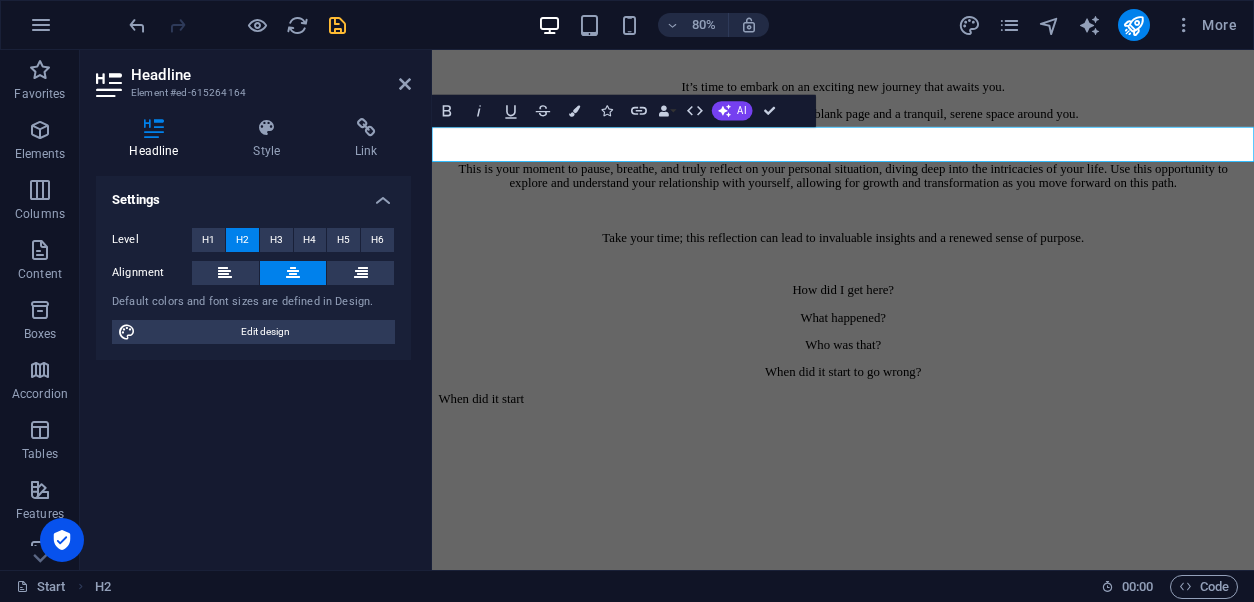 click on "We are Survivors" at bounding box center [946, 7631] 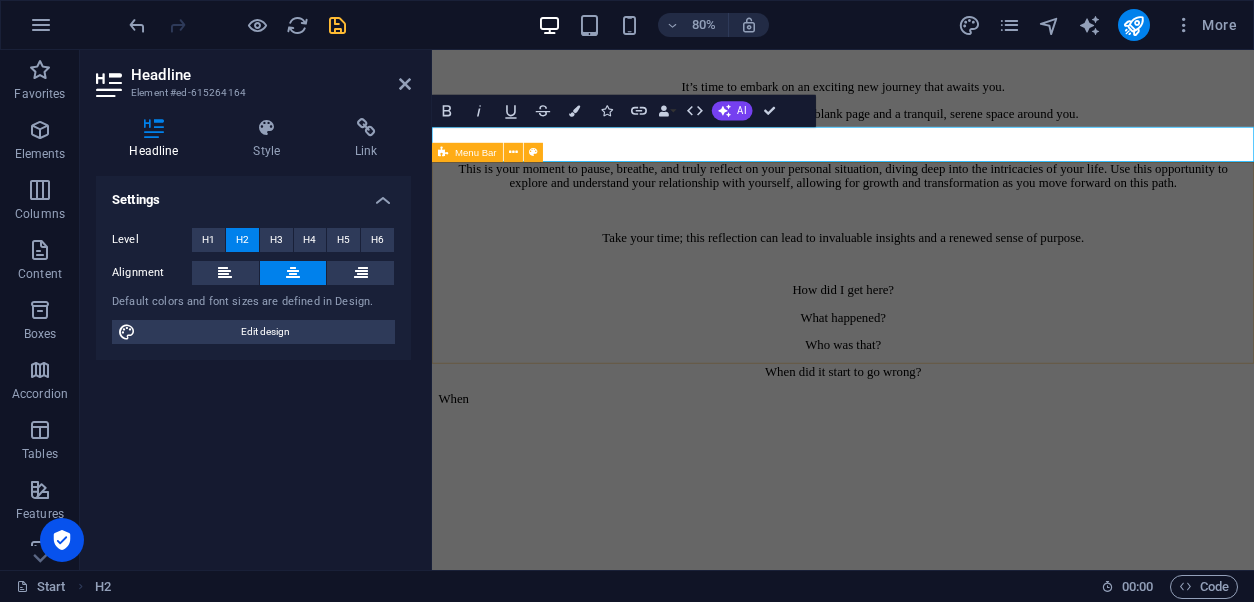 click at bounding box center [946, 8440] 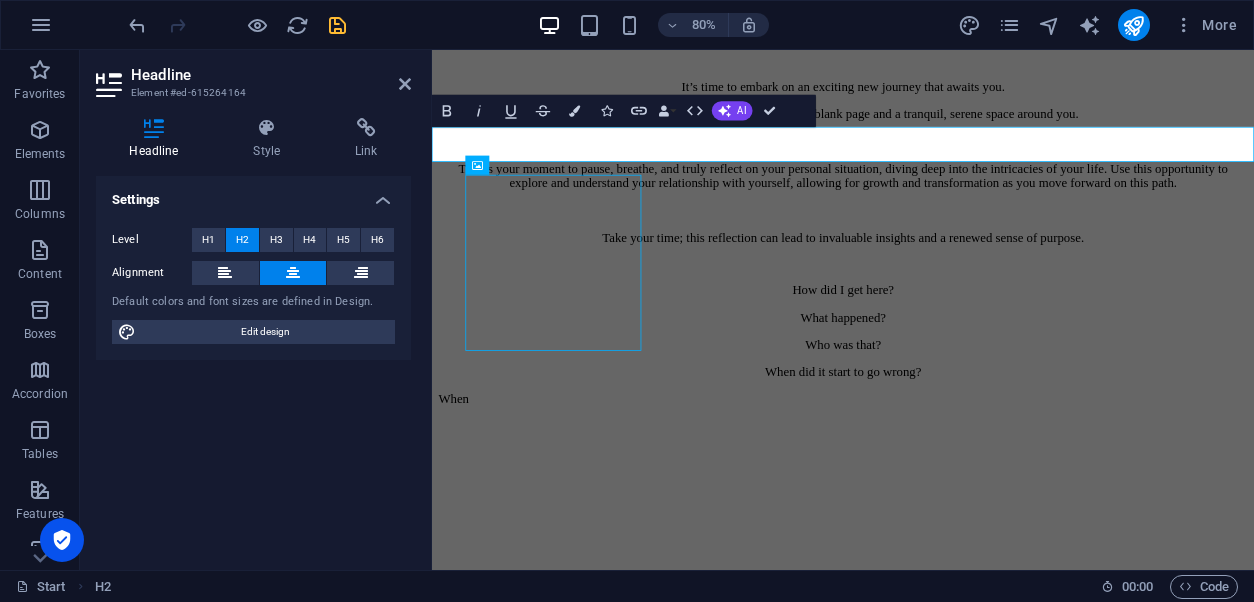 click at bounding box center (337, 25) 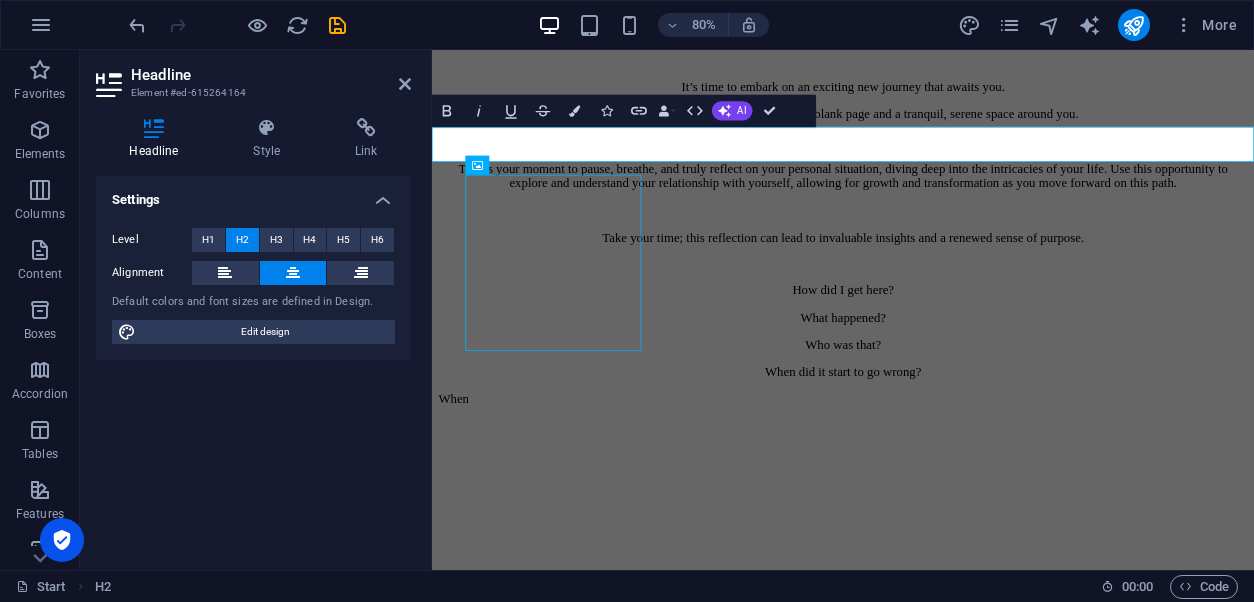 click on "Empaths and Narcissists don't speak the same language. We’ve all experienced that by trying to have a conversation with a Narcissist. No matter how “rational and calm” you are, that conversation is going to go down a chaotic, bizarre “rabbit hole” very quickly. [MEDICAL_DATA] in a relationship with a Narcissist. [MEDICAL_DATA] is a common and very powerful tactic that Narcissists use to cruelly manipulate and secure control, over their partner, within a relationship. For your healing survivors ♥ … Ten factual reasons why a relationship with a Narcissist will never work. The most important ones   … 9. They will never feel remorse and authentically apologize. Because Narcissists place “image maintenance” (protecting their false persona) above all else." at bounding box center (946, 5669) 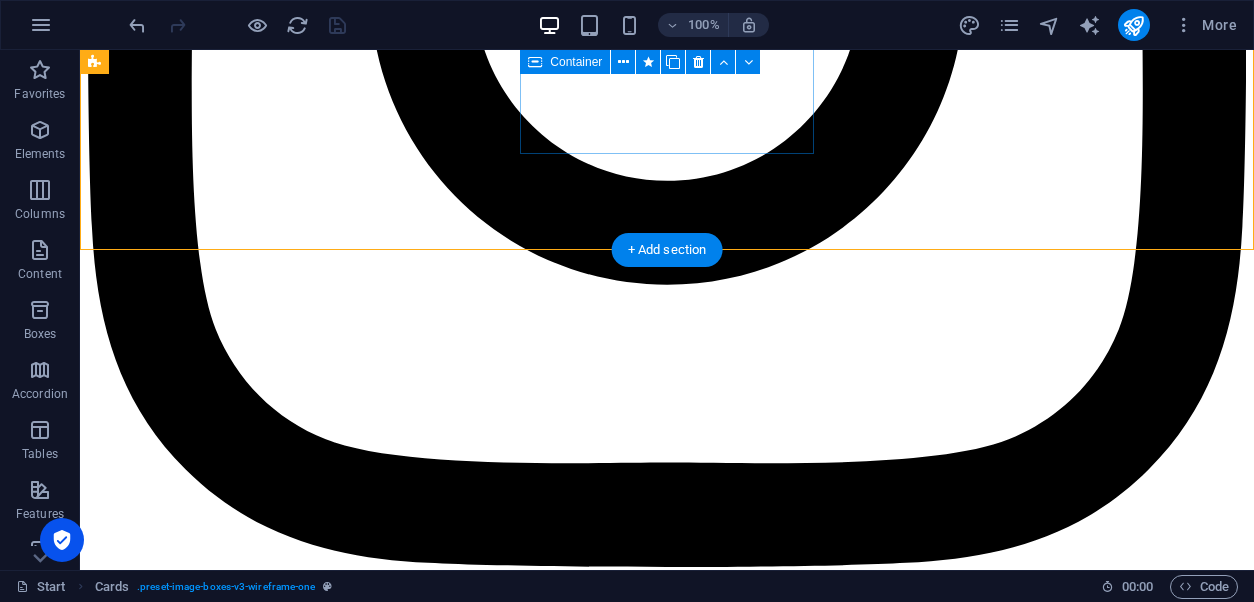 scroll, scrollTop: 3403, scrollLeft: 0, axis: vertical 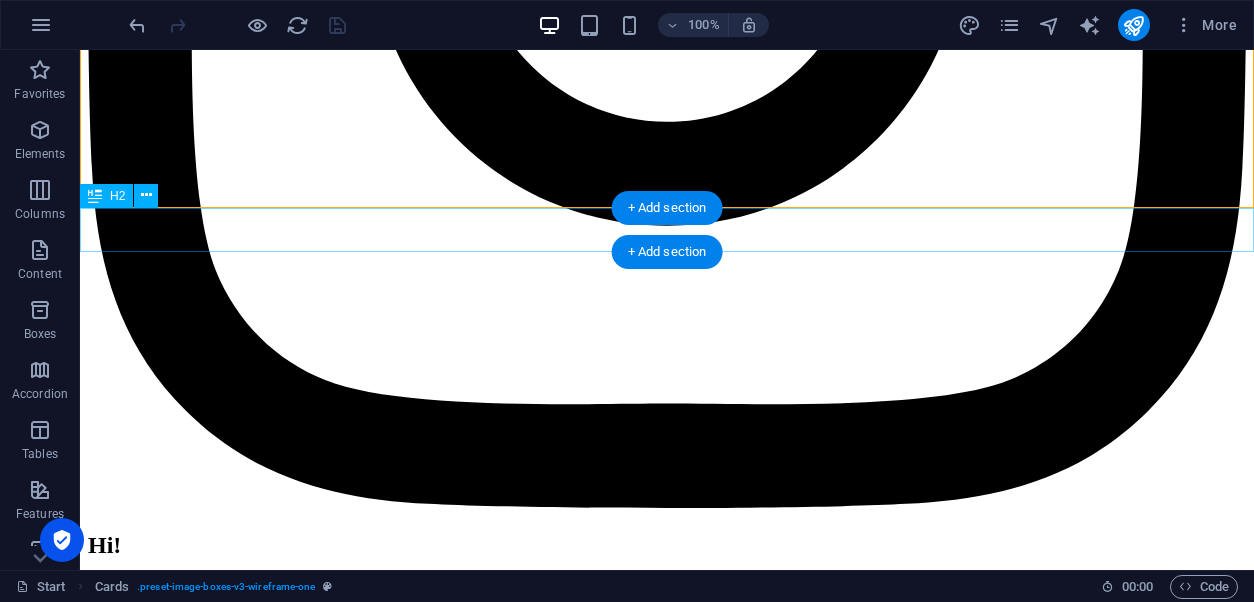 click on "We Survivors" at bounding box center (667, 8478) 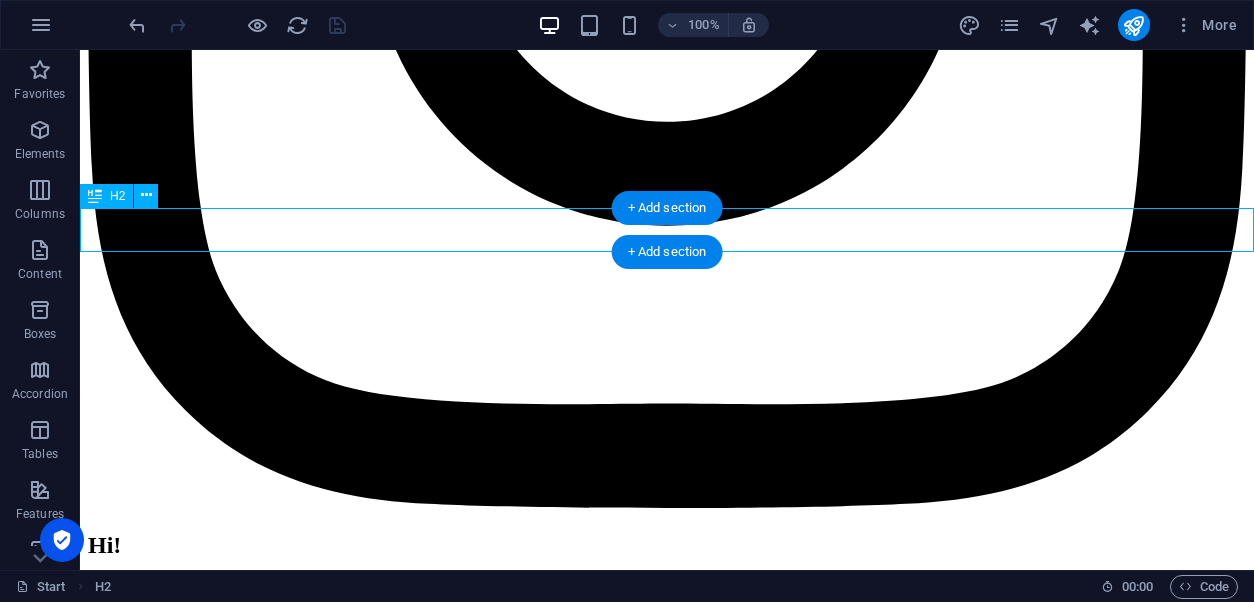 click on "We Survivors" at bounding box center [667, 8444] 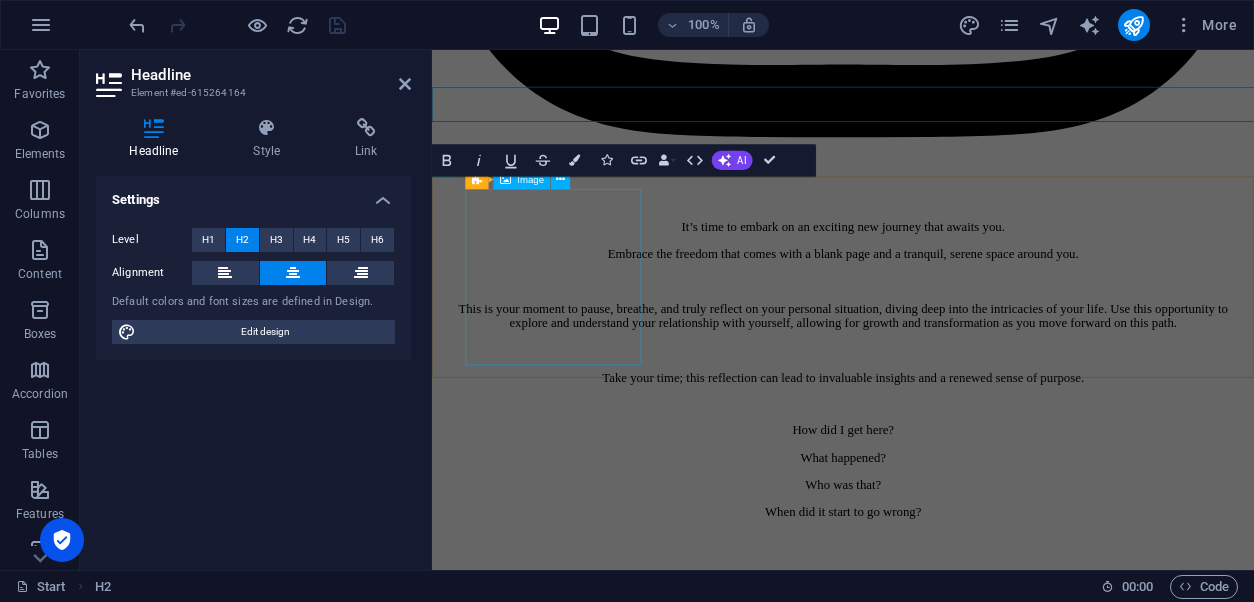 scroll, scrollTop: 3515, scrollLeft: 0, axis: vertical 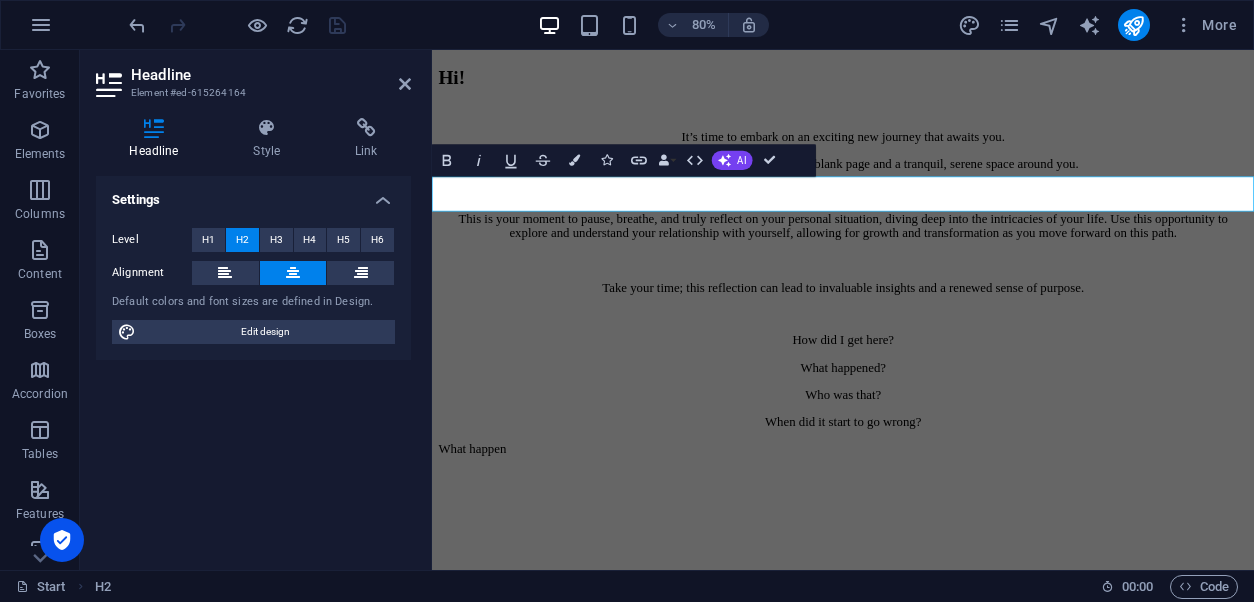 click on "We Survivors" at bounding box center [946, 7693] 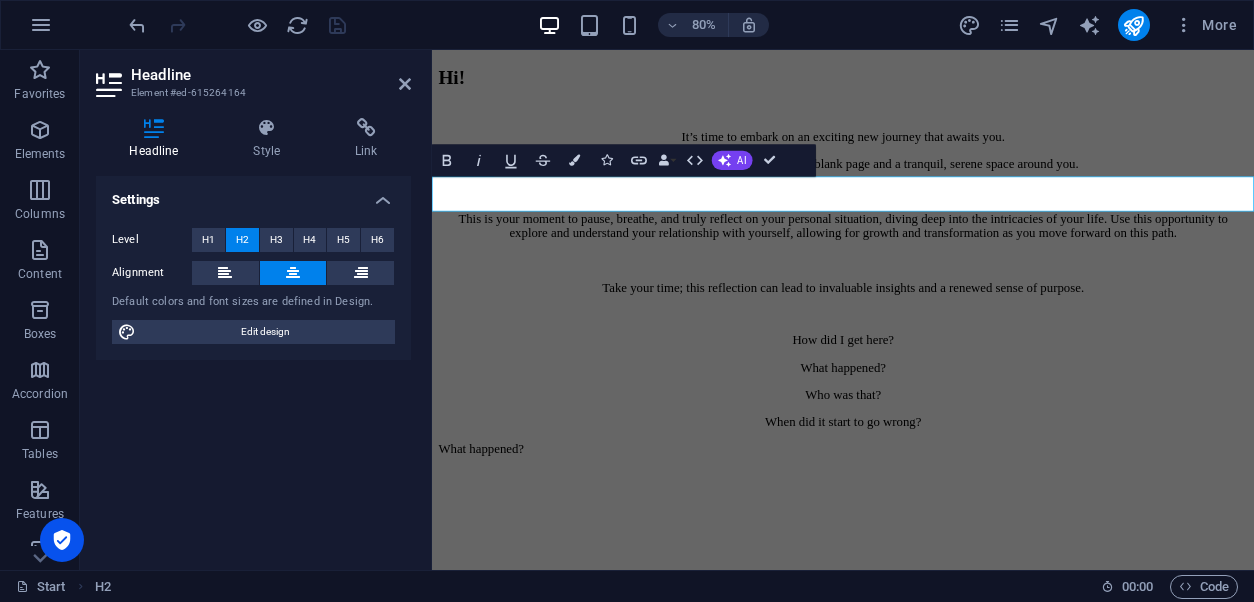 type 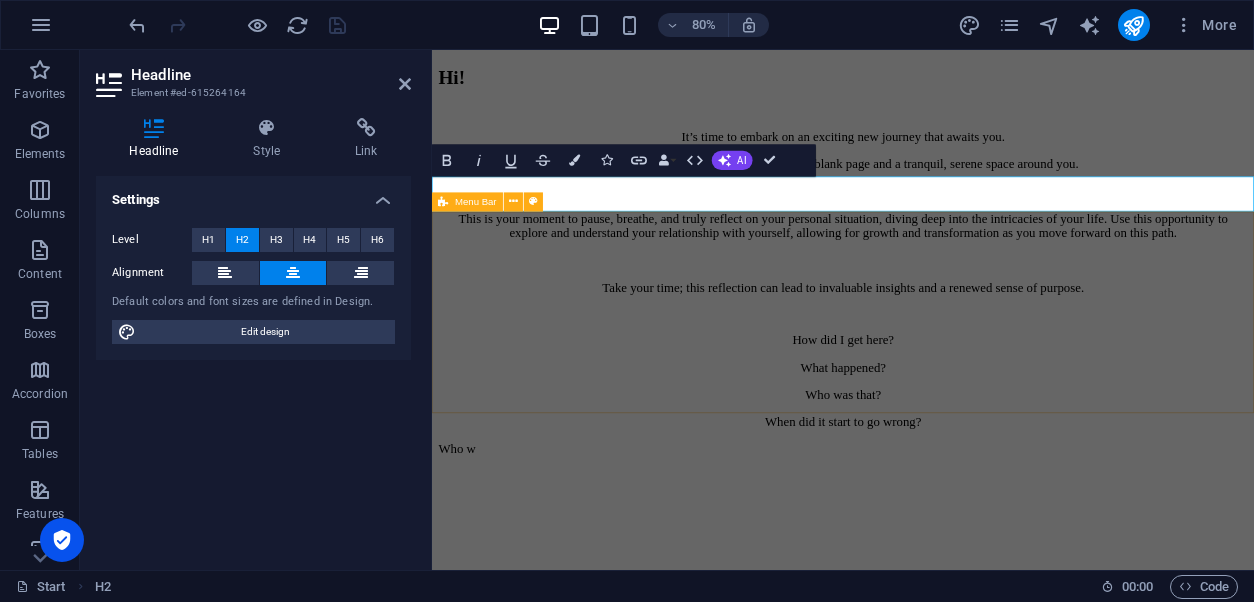 click at bounding box center [946, 8502] 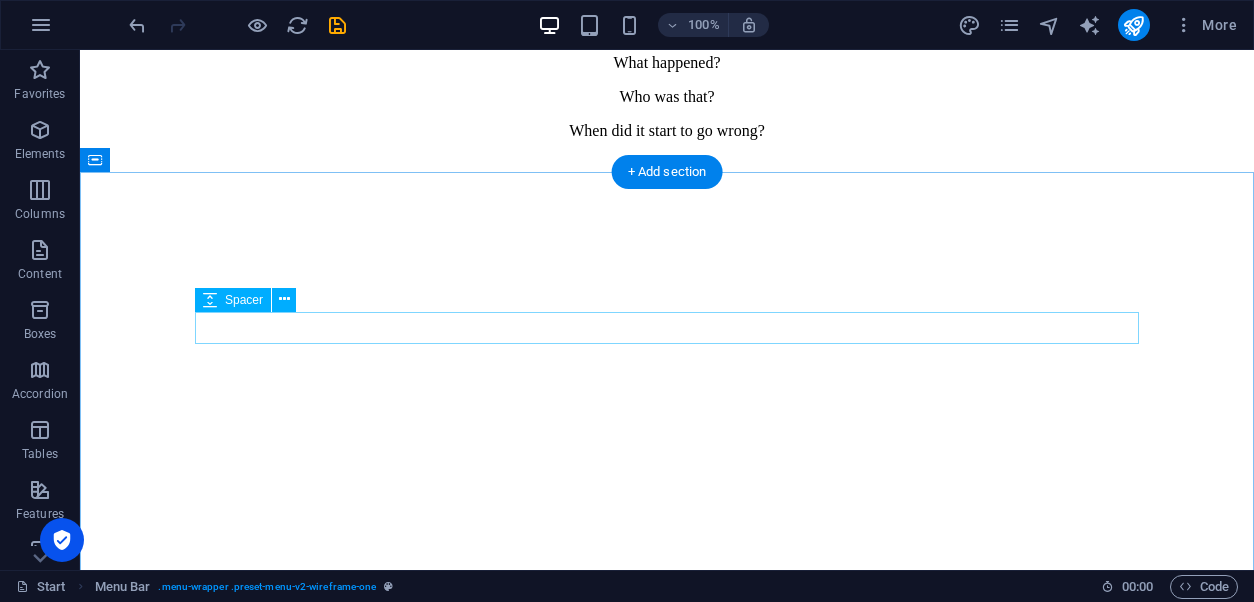 scroll, scrollTop: 4301, scrollLeft: 0, axis: vertical 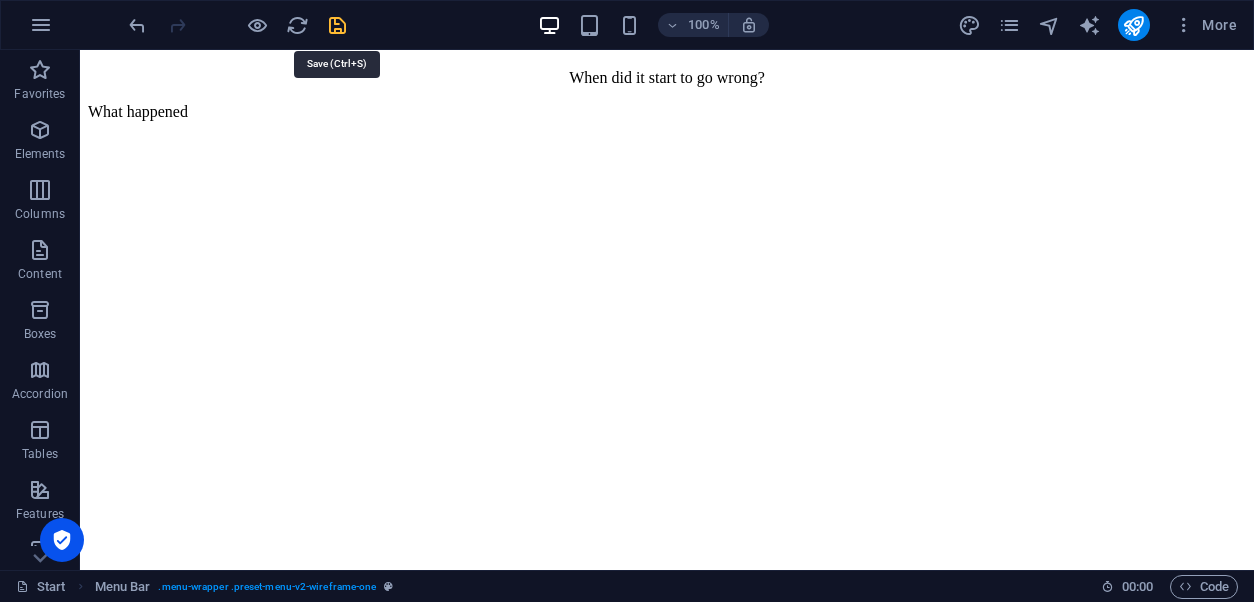 click at bounding box center (337, 25) 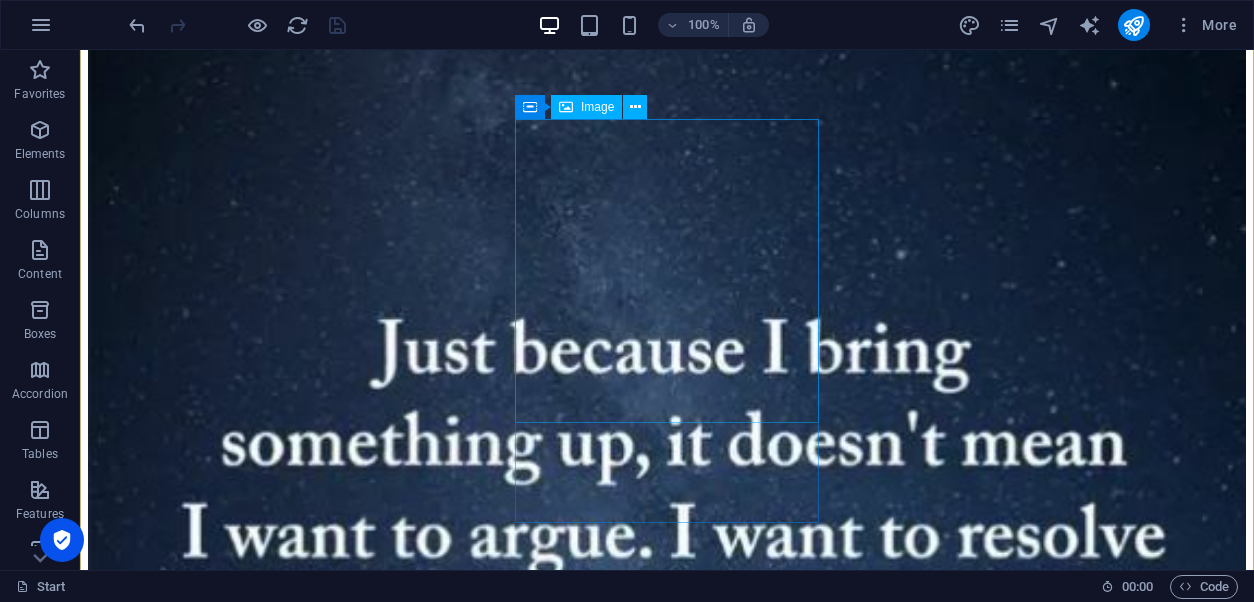 scroll, scrollTop: 7596, scrollLeft: 0, axis: vertical 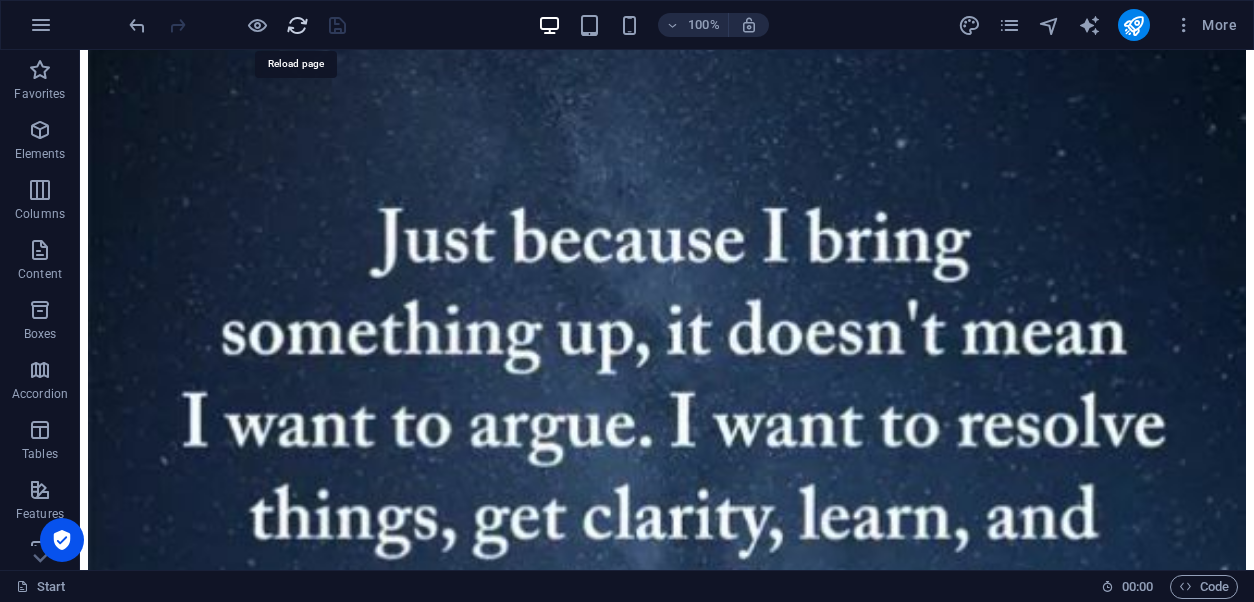 click at bounding box center (297, 25) 